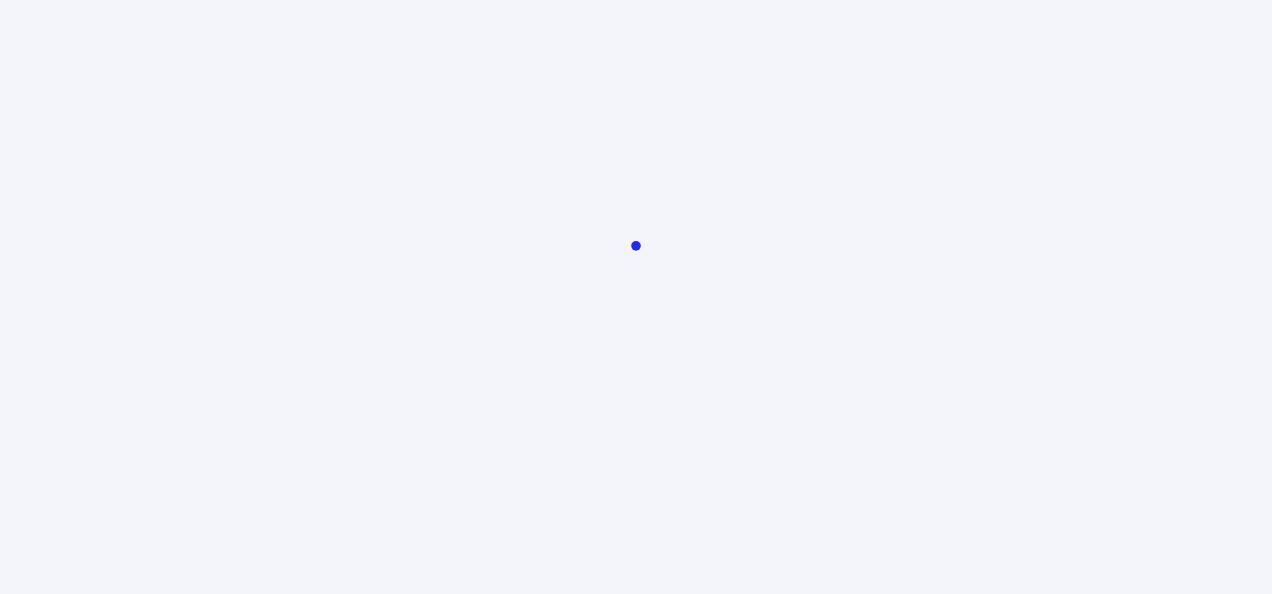 scroll, scrollTop: 0, scrollLeft: 0, axis: both 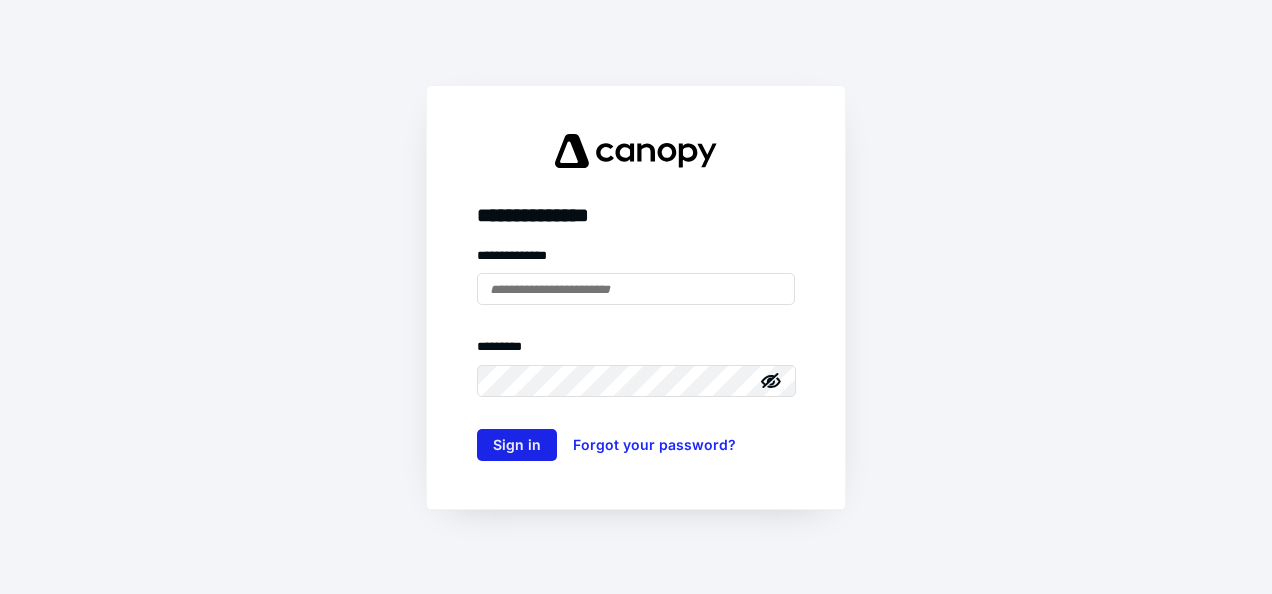 type on "**********" 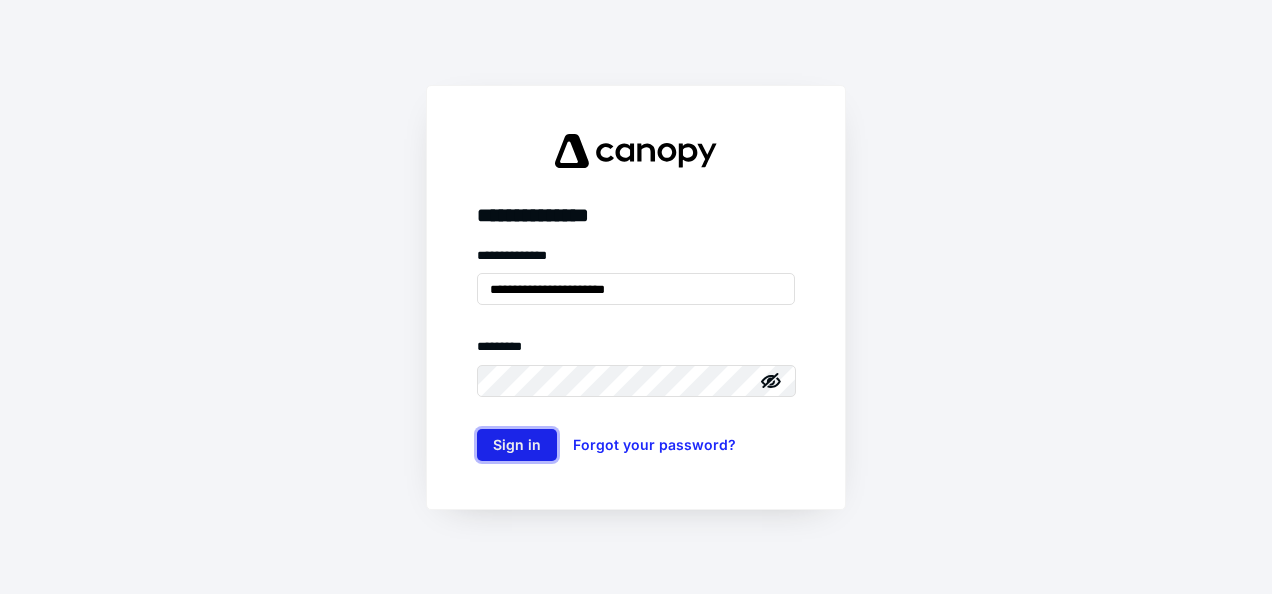 click on "Sign in" at bounding box center (517, 445) 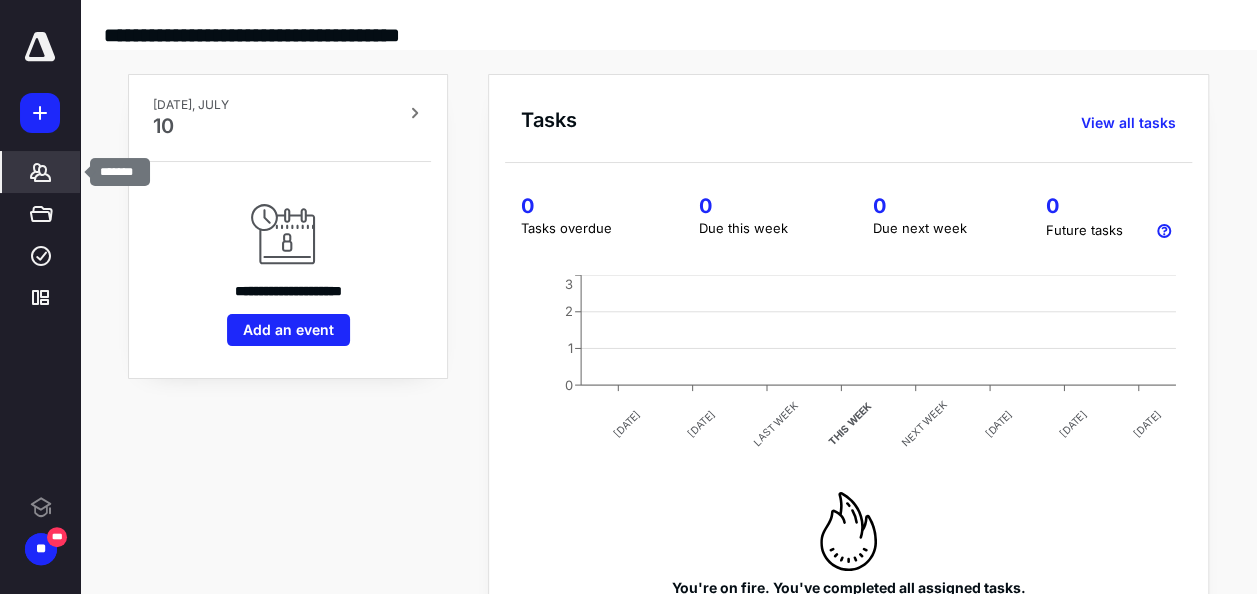 click 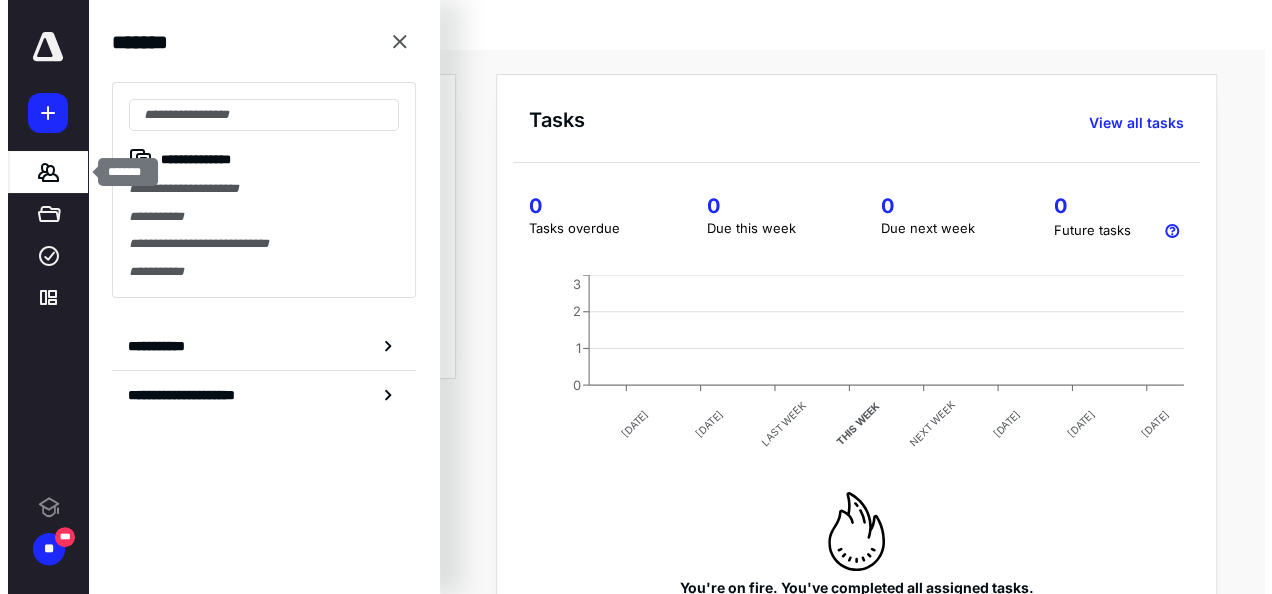 scroll, scrollTop: 0, scrollLeft: 0, axis: both 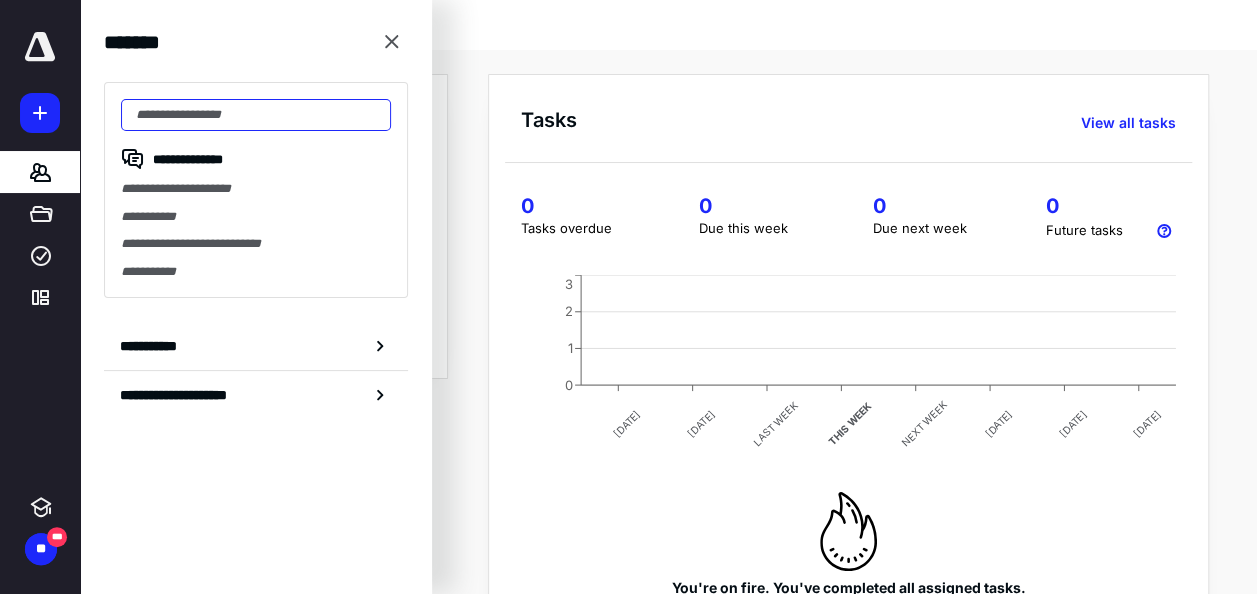 click at bounding box center (256, 115) 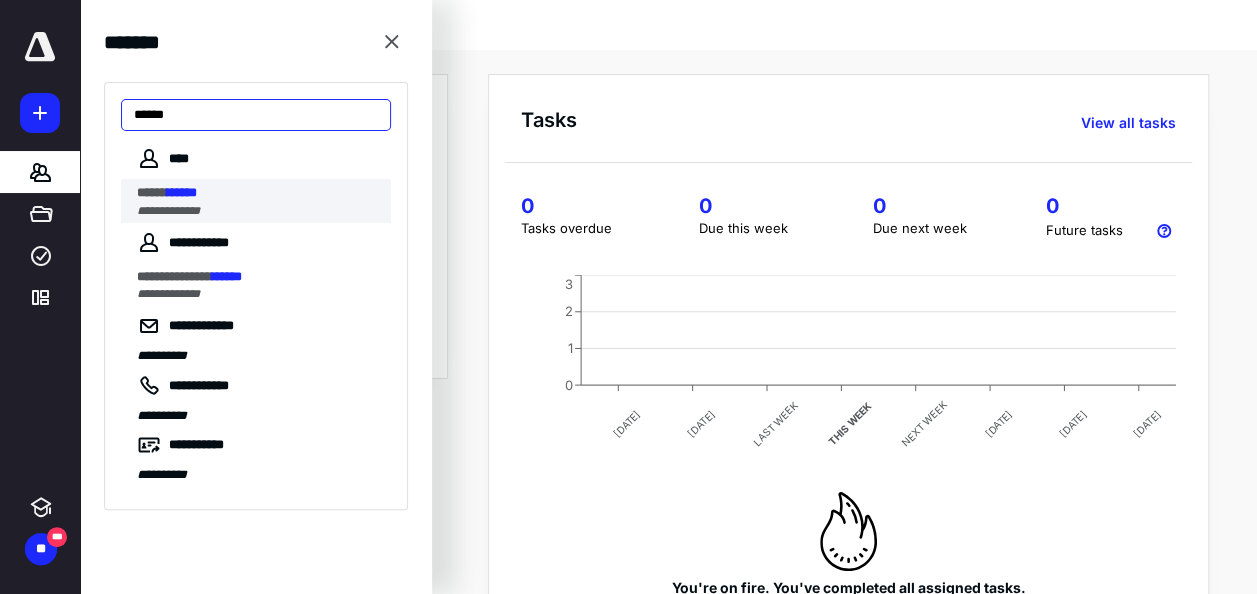 type on "******" 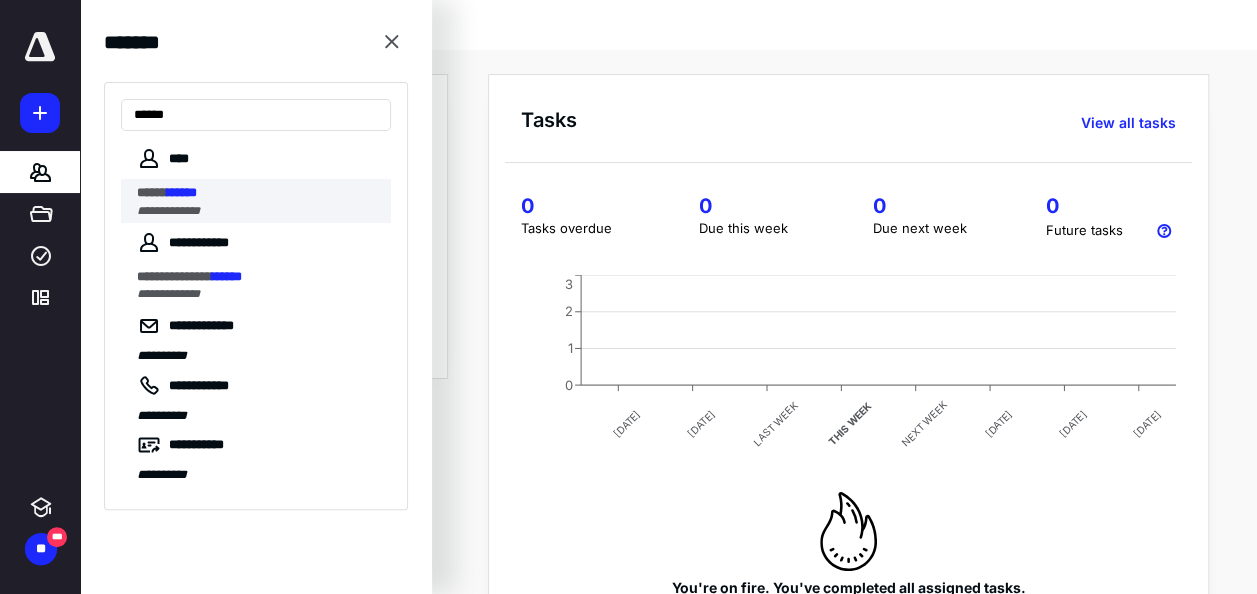 click on "**********" at bounding box center [168, 211] 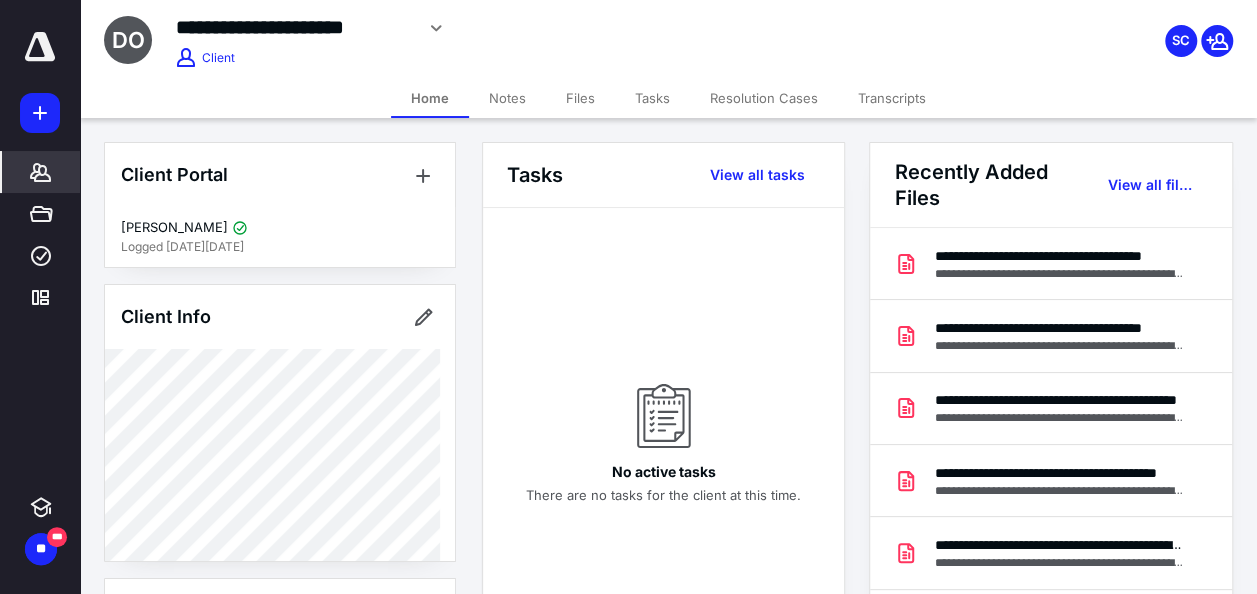click on "Files" at bounding box center [580, 98] 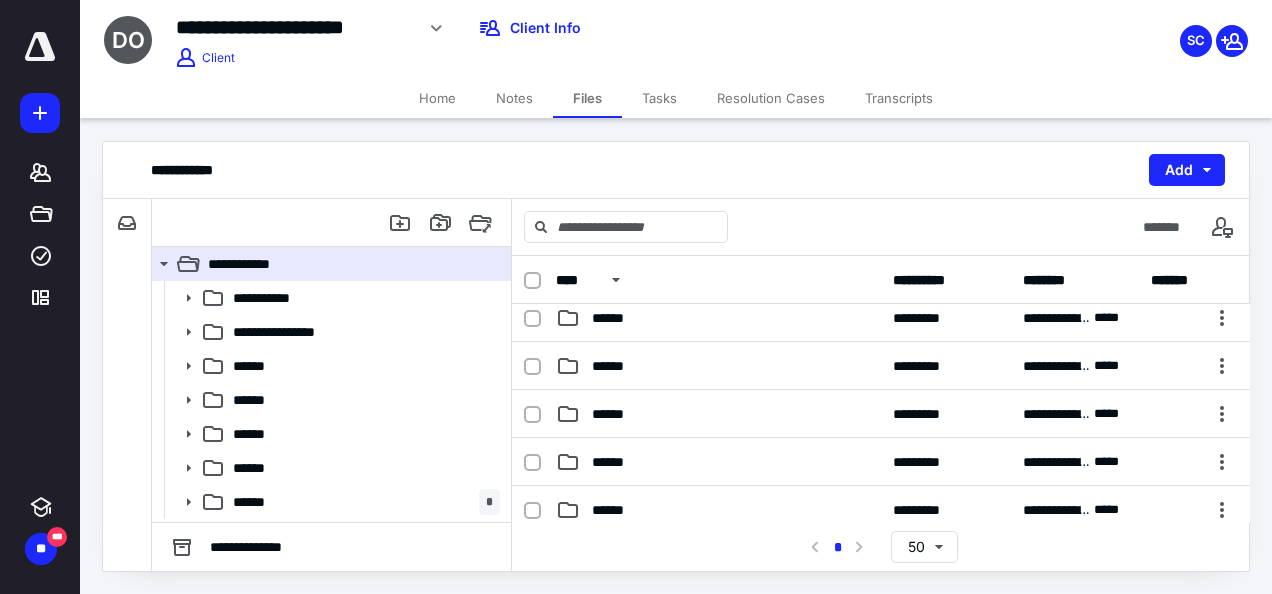 scroll, scrollTop: 0, scrollLeft: 0, axis: both 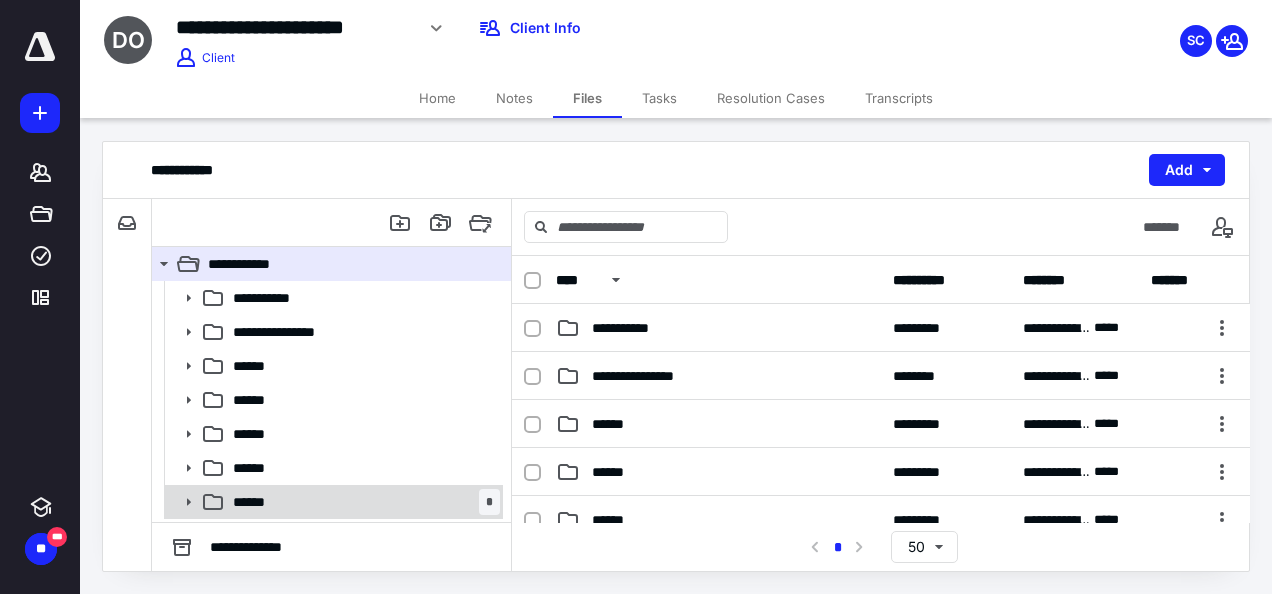 click 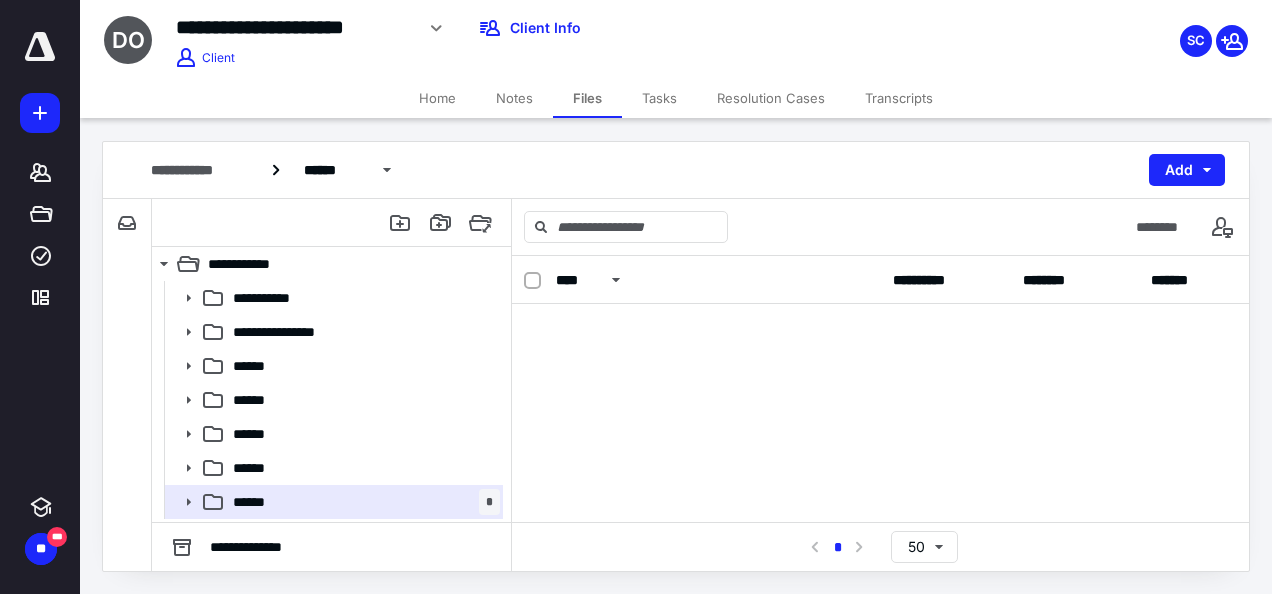 scroll, scrollTop: 300, scrollLeft: 0, axis: vertical 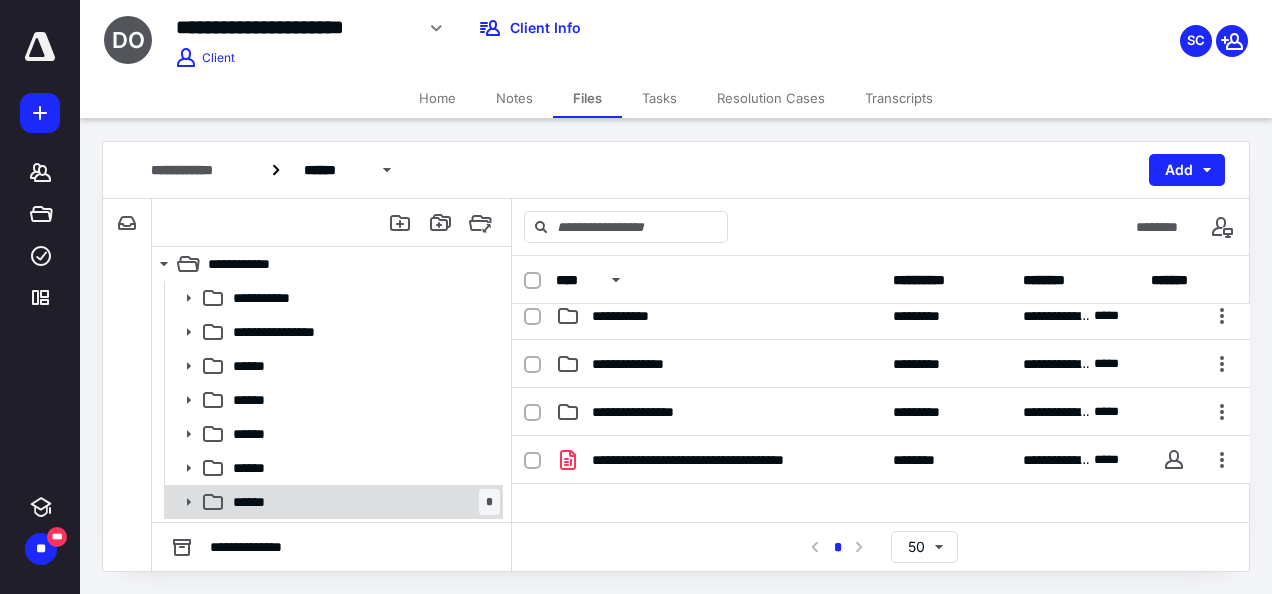 click 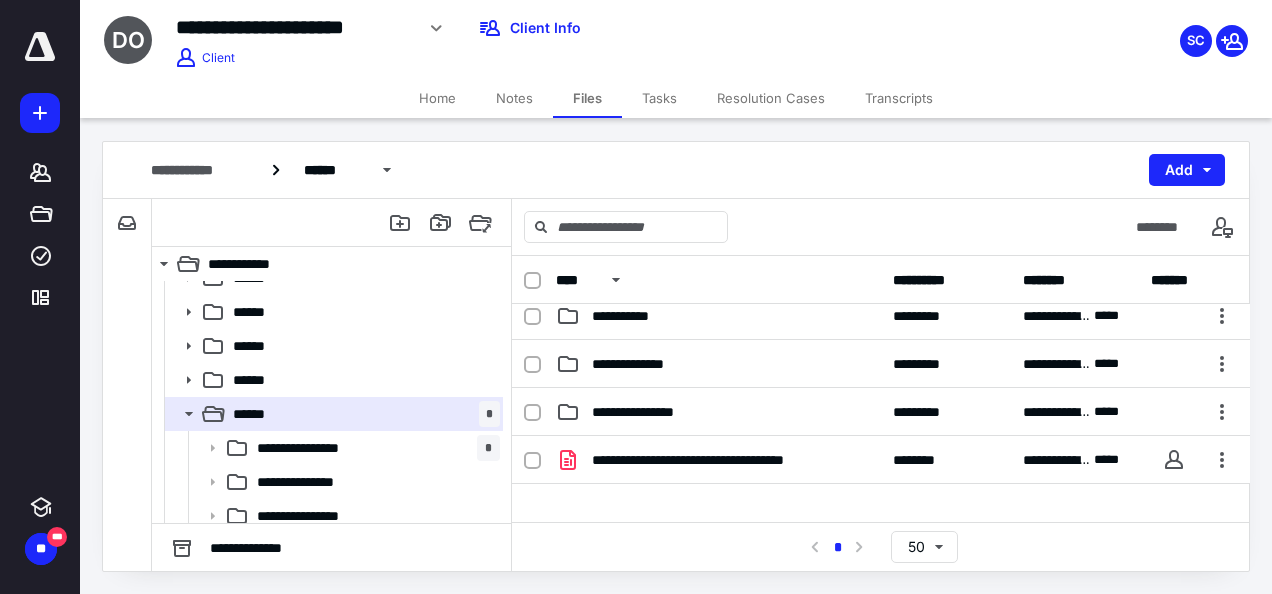 scroll, scrollTop: 0, scrollLeft: 0, axis: both 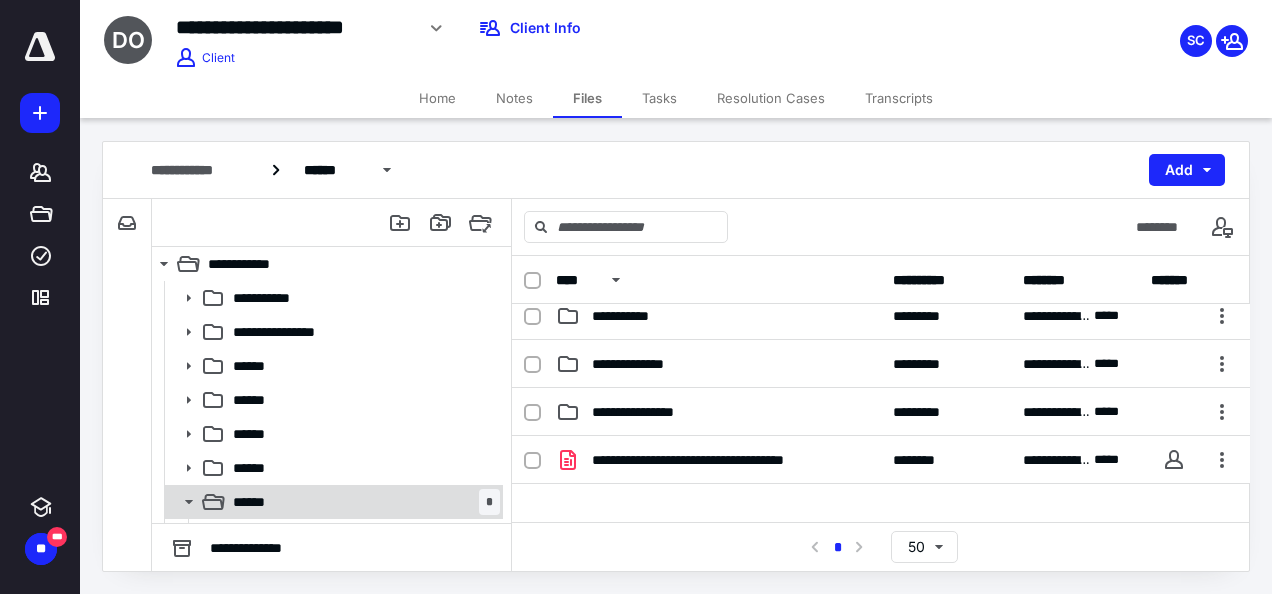 click 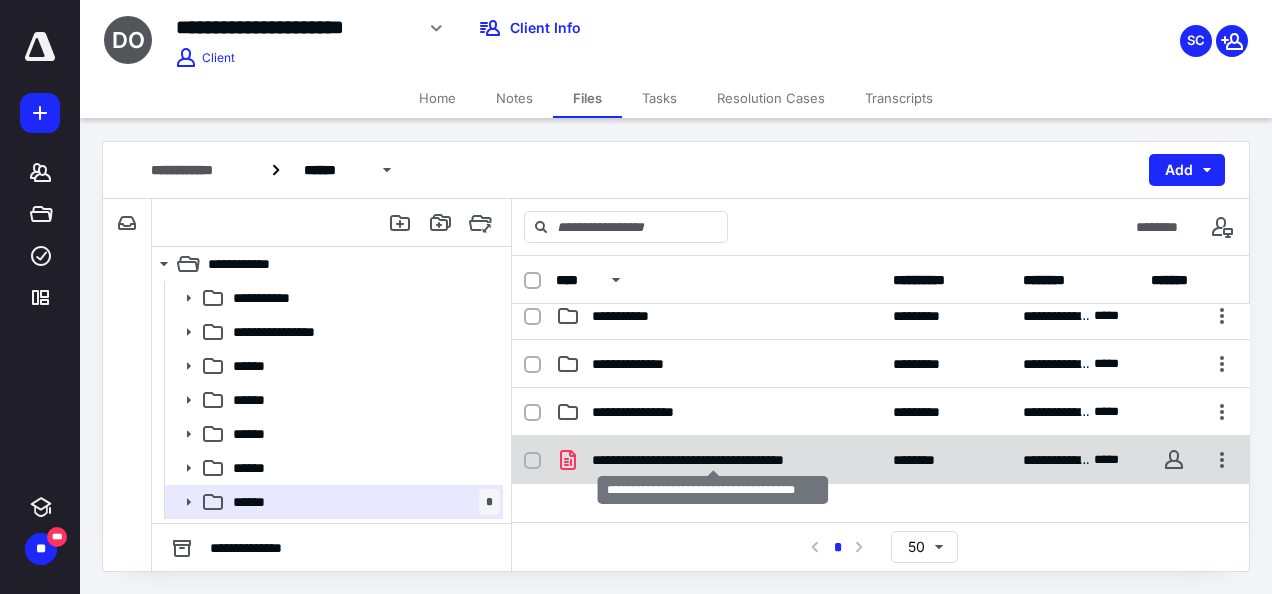 click on "**********" at bounding box center [714, 460] 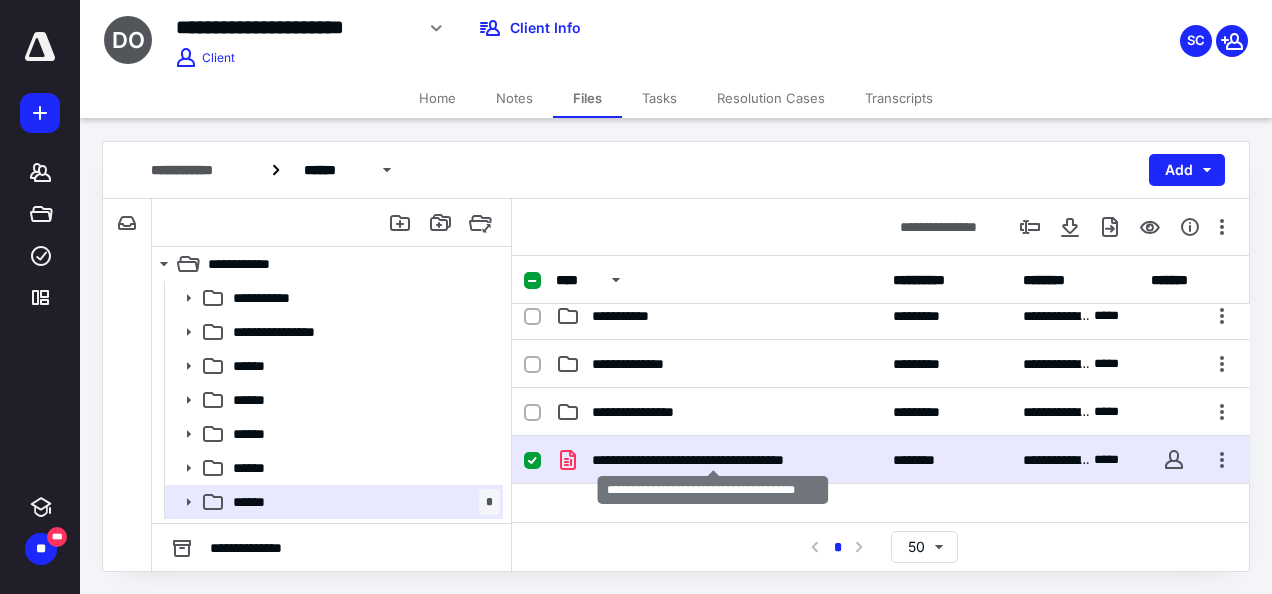 click on "**********" at bounding box center (714, 460) 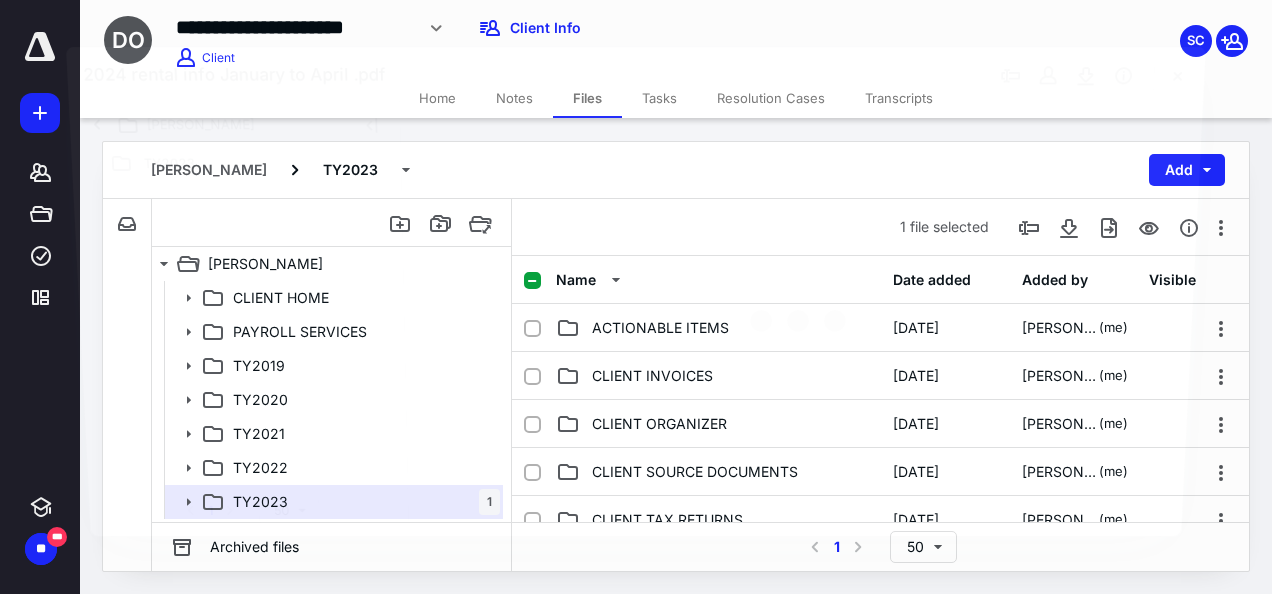 scroll, scrollTop: 300, scrollLeft: 0, axis: vertical 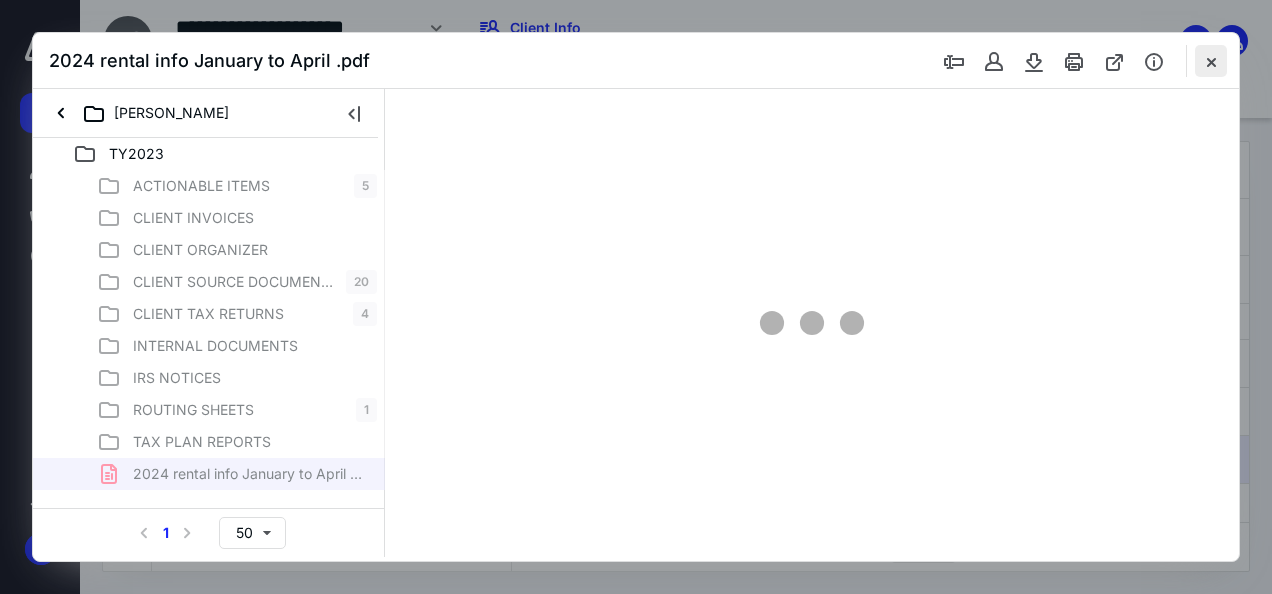 type on "139" 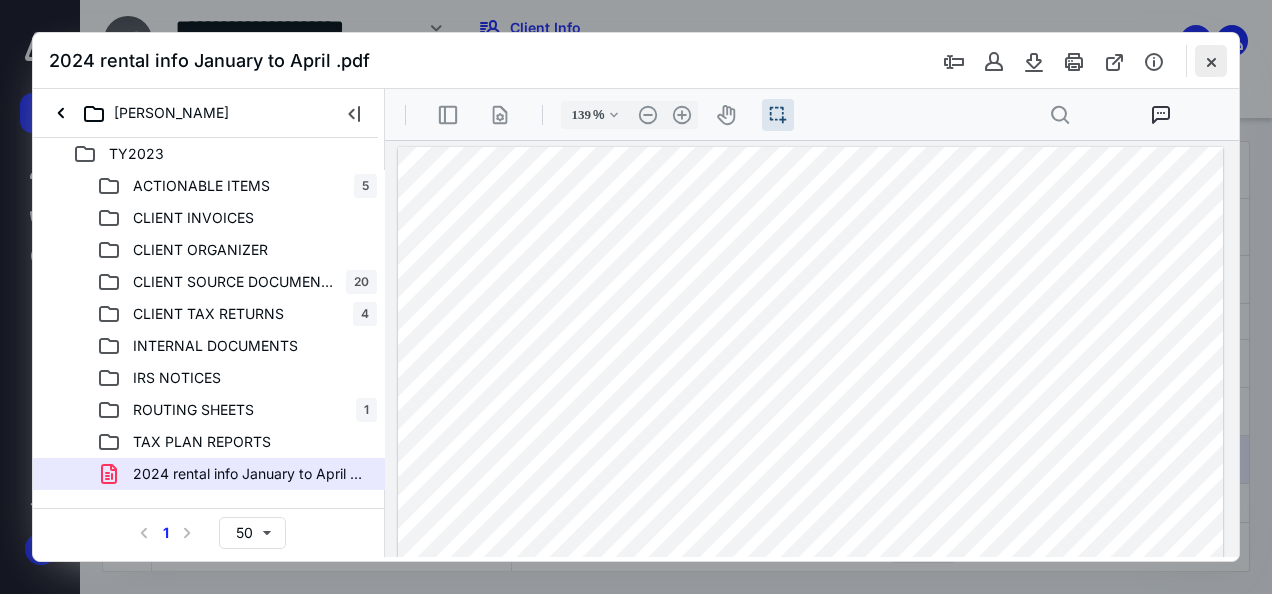 click at bounding box center [1211, 61] 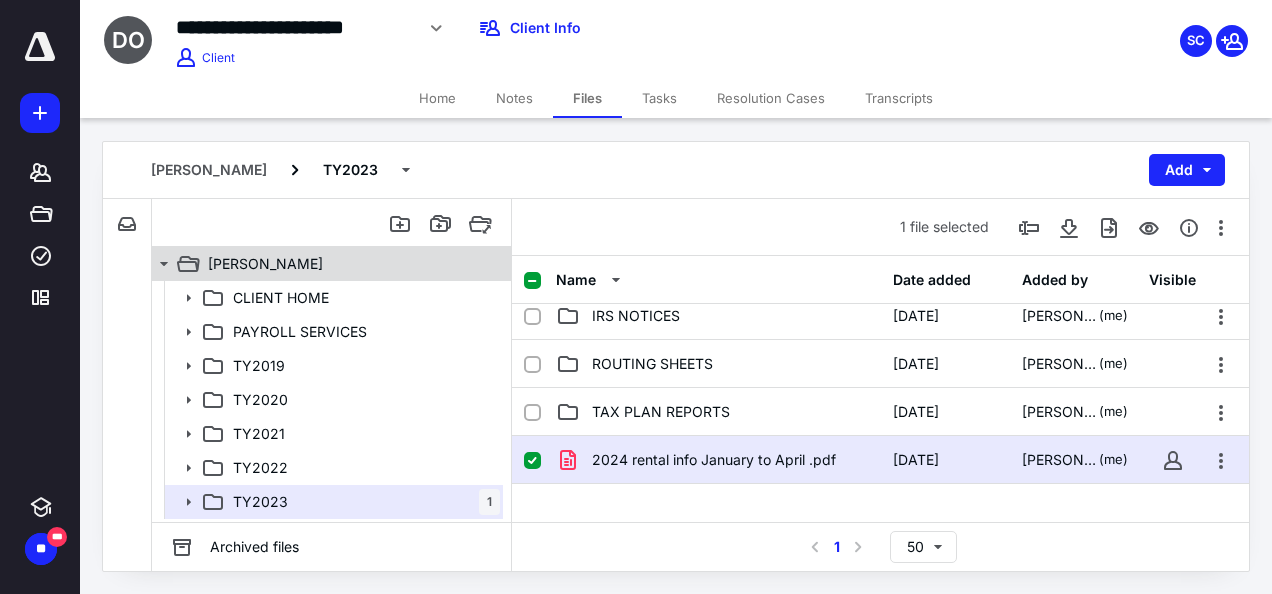click on "[PERSON_NAME]" at bounding box center [265, 264] 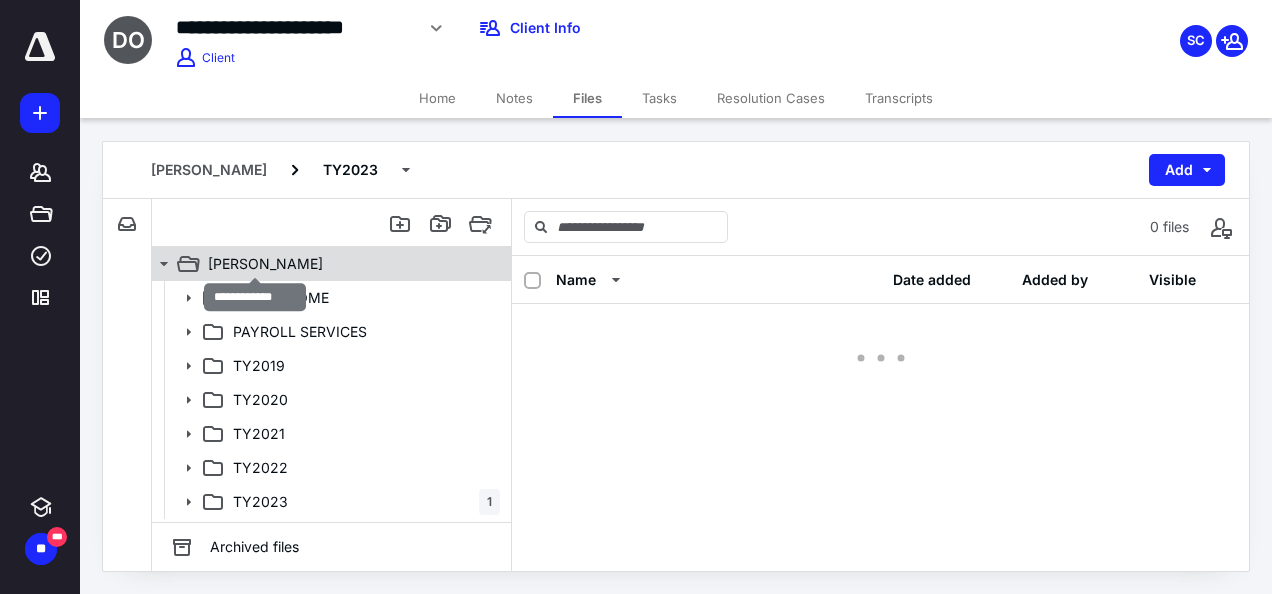 scroll, scrollTop: 0, scrollLeft: 0, axis: both 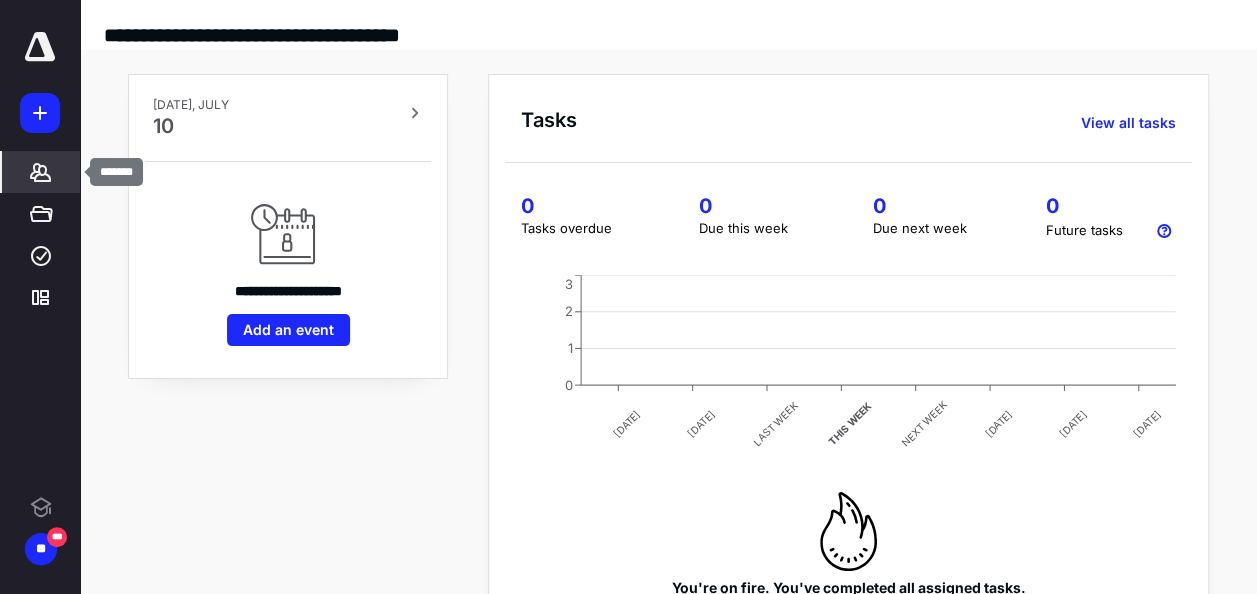 click 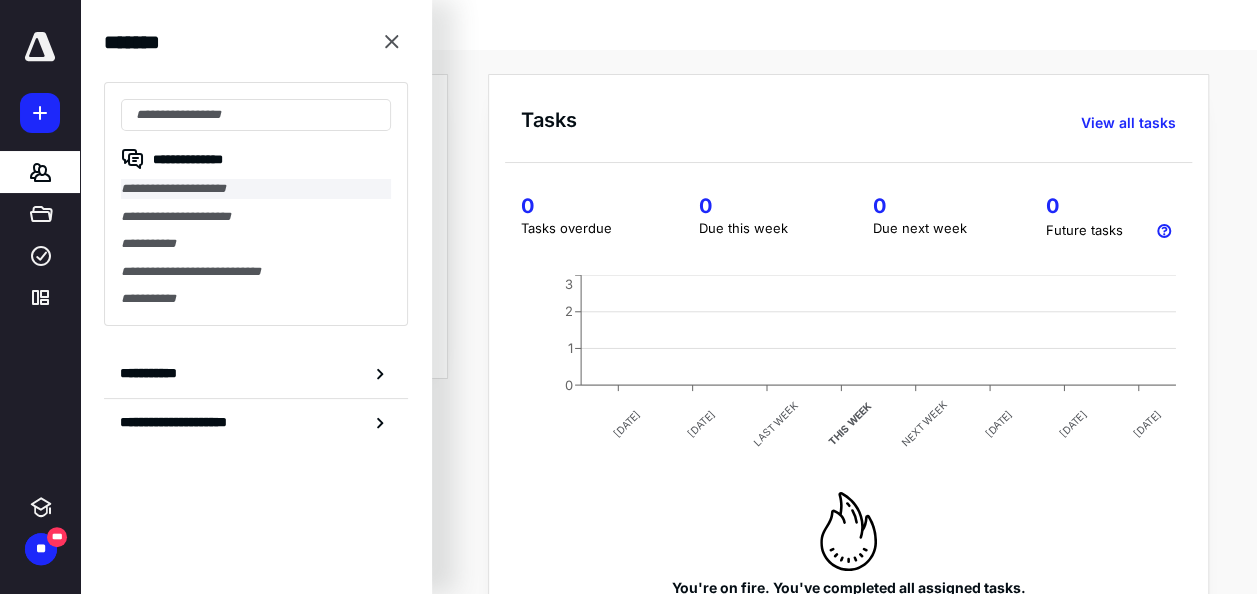 click on "**********" at bounding box center [256, 189] 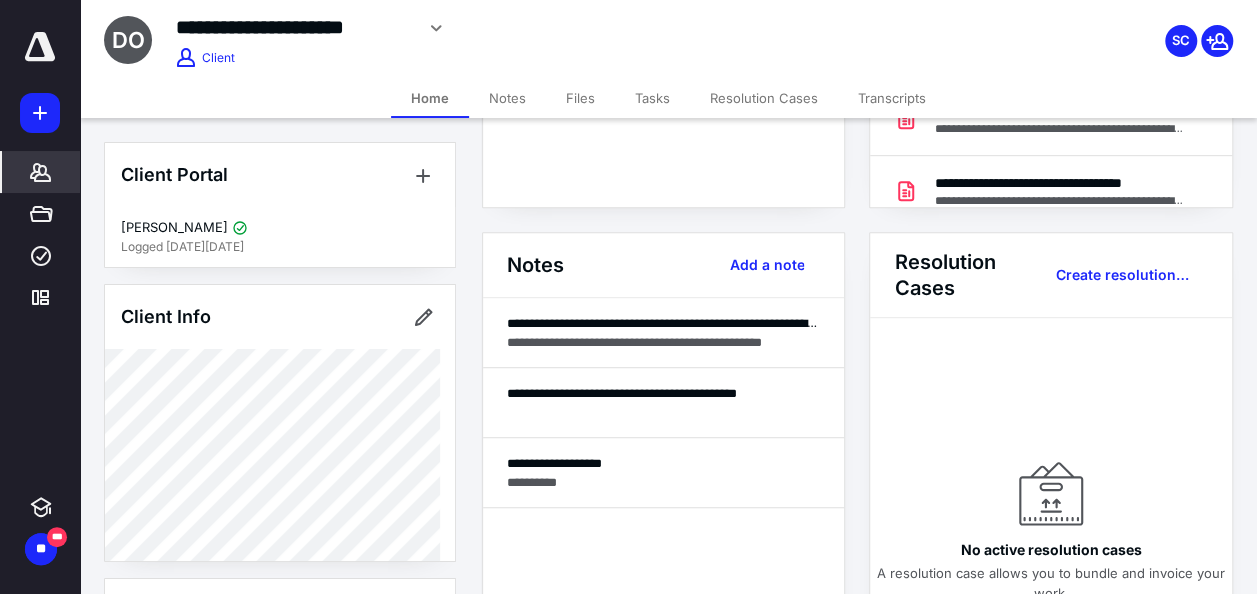 scroll, scrollTop: 420, scrollLeft: 0, axis: vertical 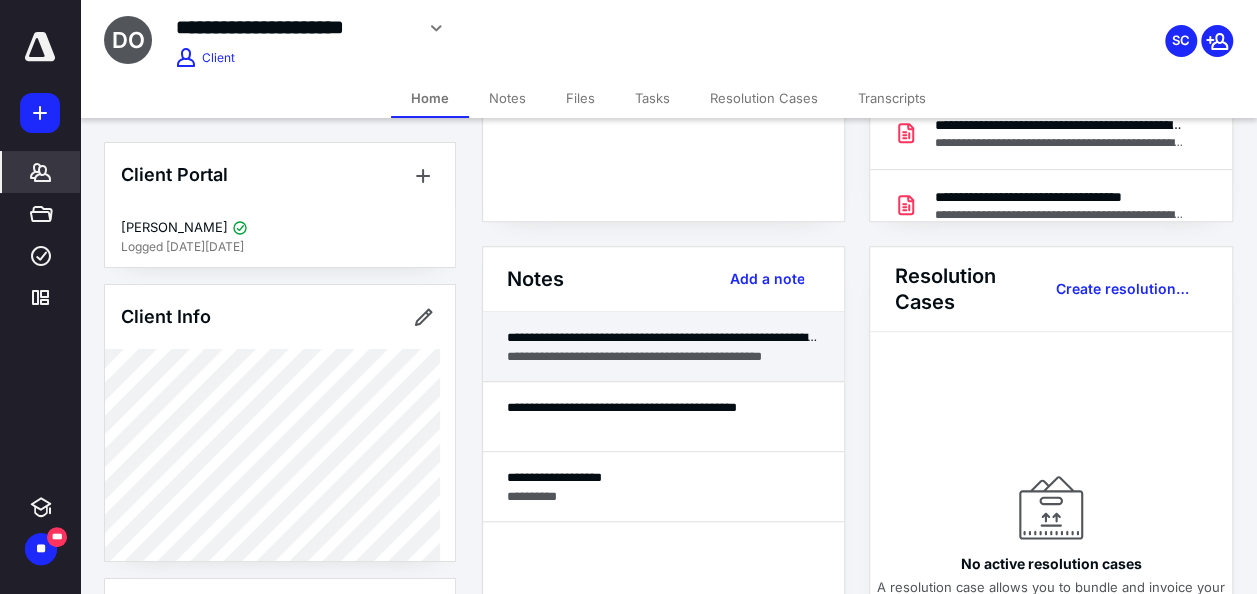 click on "**********" at bounding box center (664, 356) 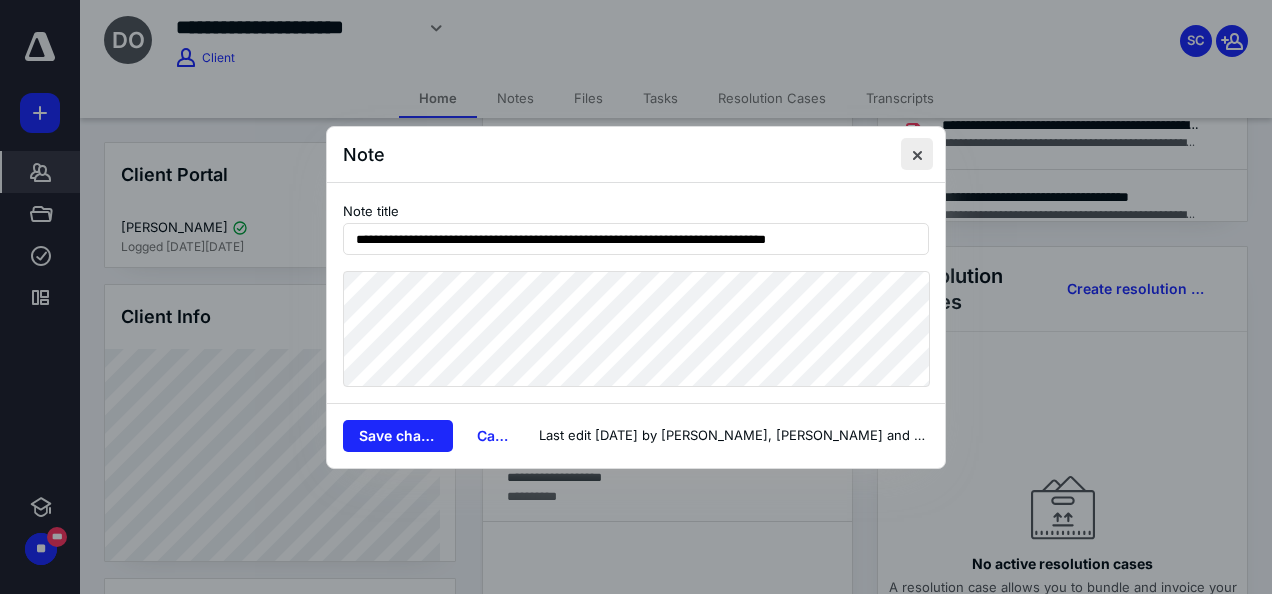 click at bounding box center (917, 154) 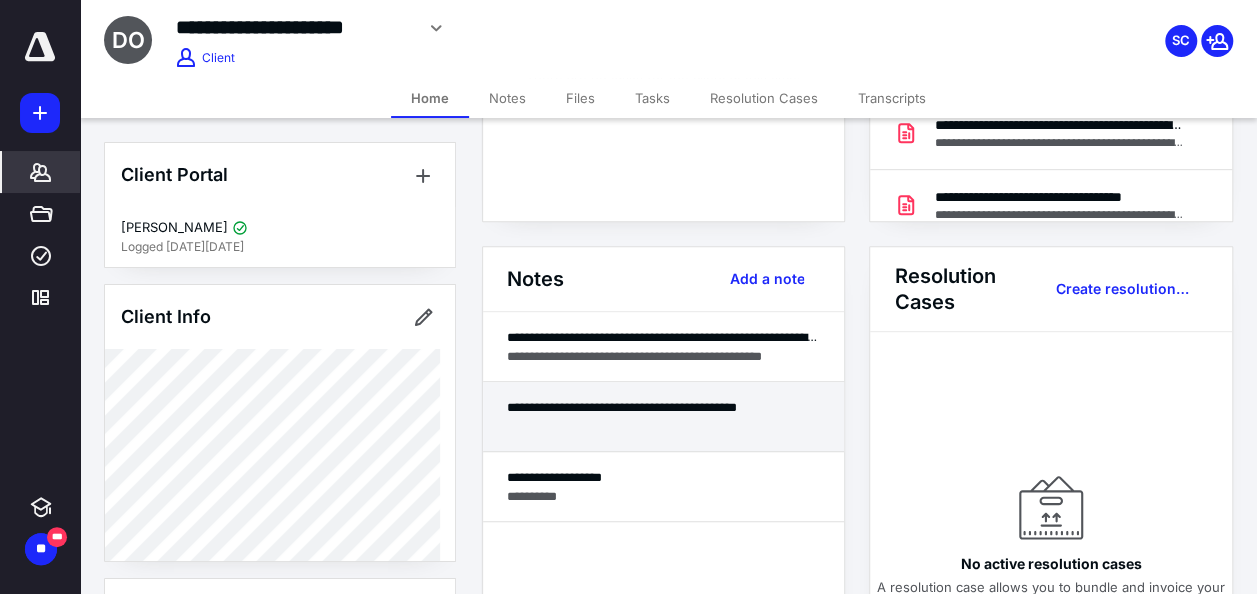 click at bounding box center [664, 426] 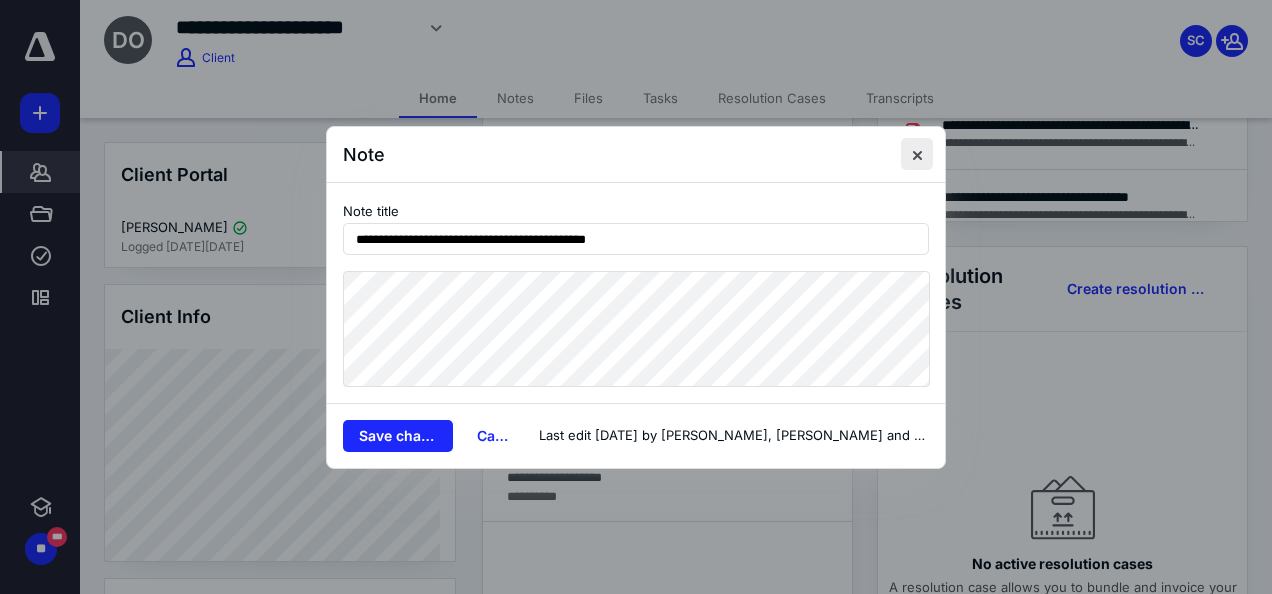 click at bounding box center [917, 154] 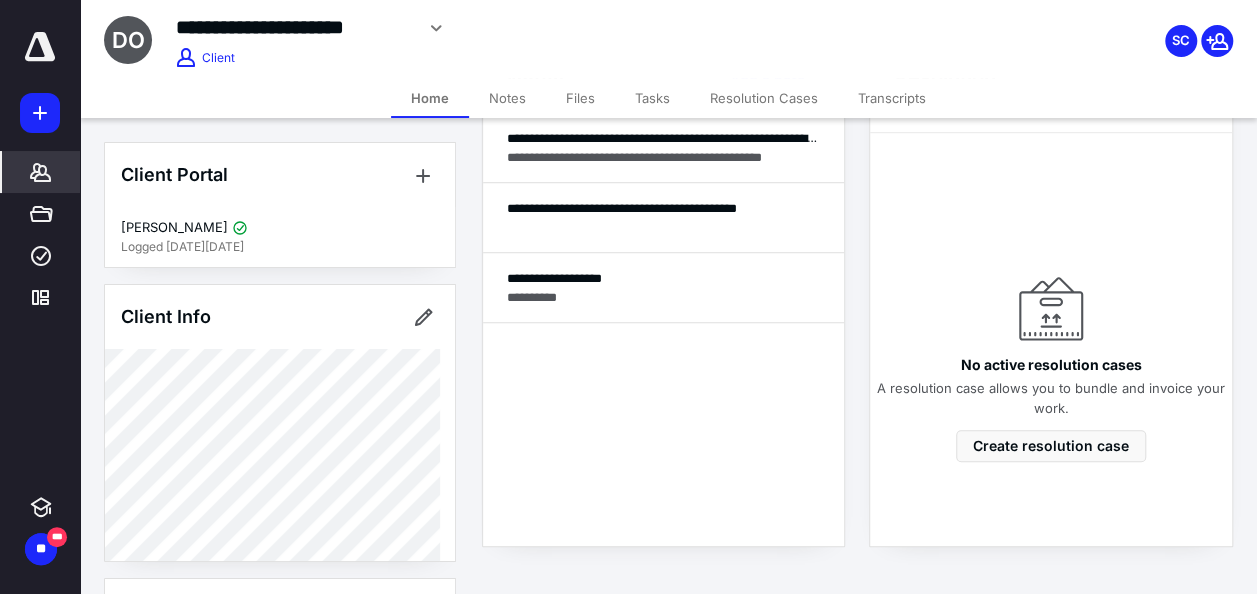 scroll, scrollTop: 620, scrollLeft: 0, axis: vertical 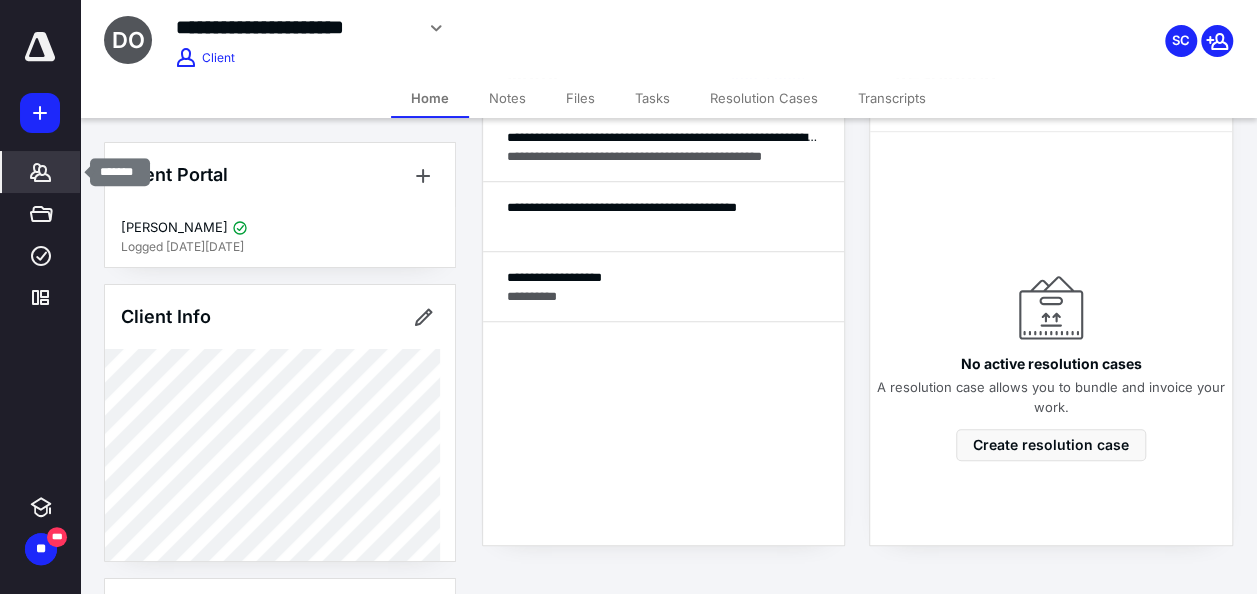 click 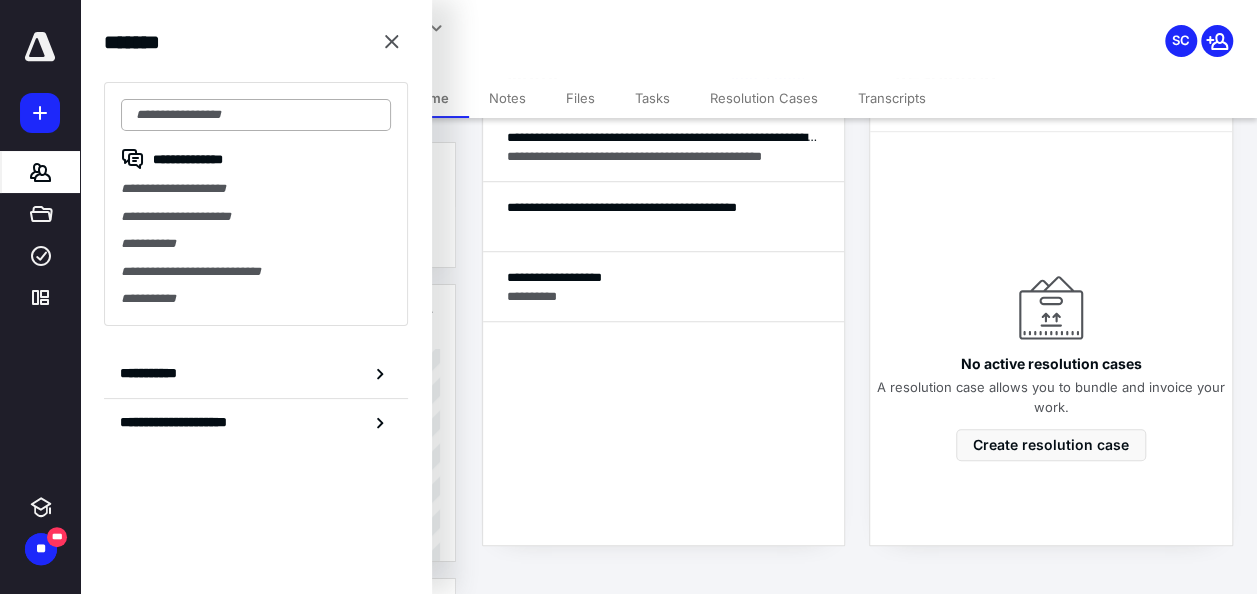 click at bounding box center (256, 115) 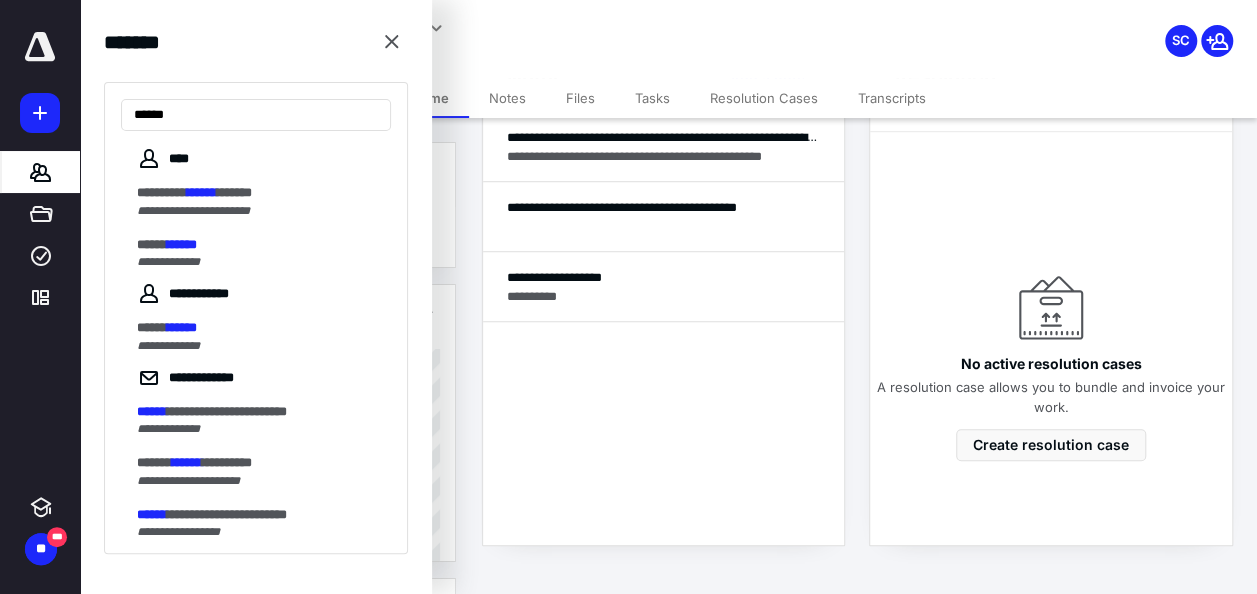type on "******" 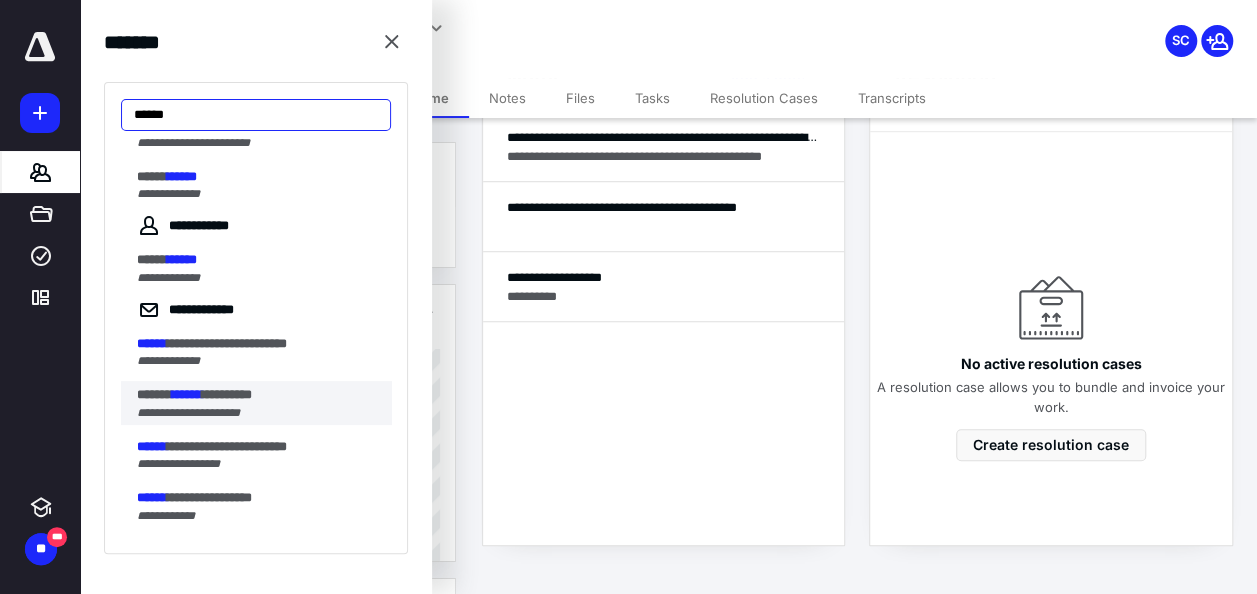 scroll, scrollTop: 100, scrollLeft: 0, axis: vertical 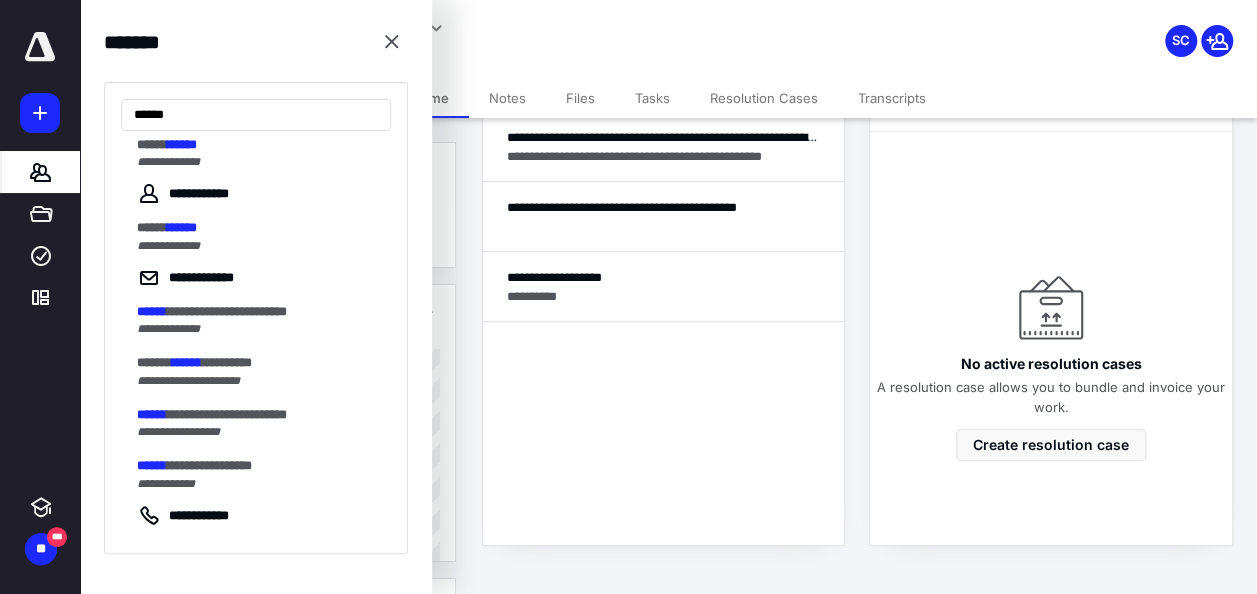 click on "**********" at bounding box center (227, 311) 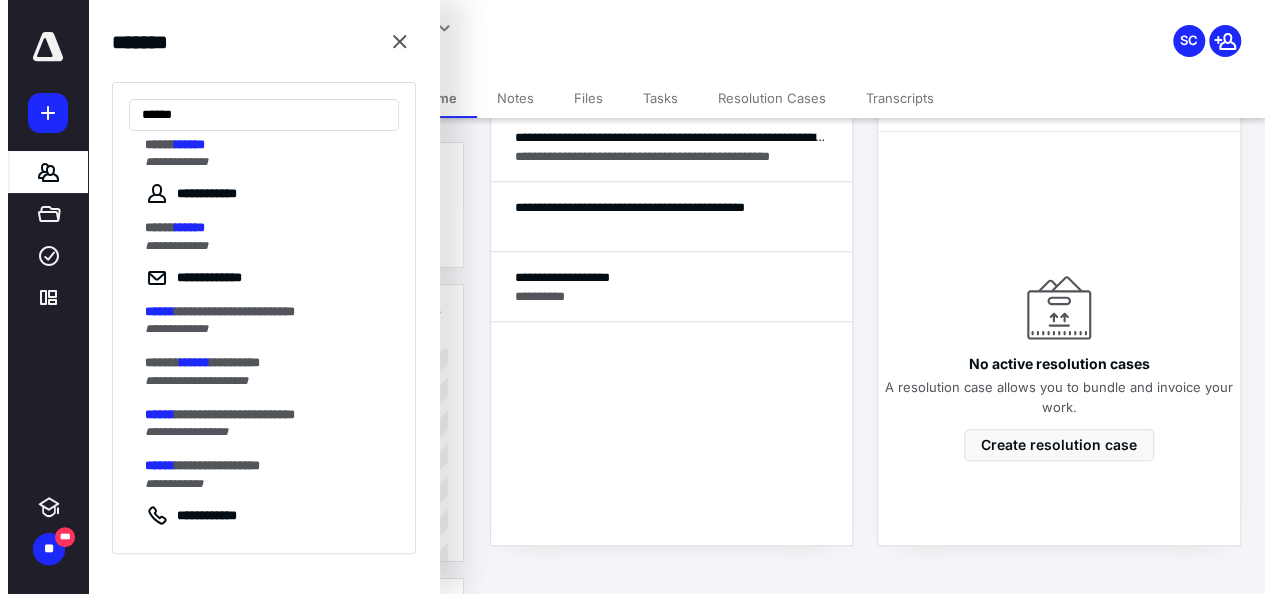 scroll, scrollTop: 0, scrollLeft: 0, axis: both 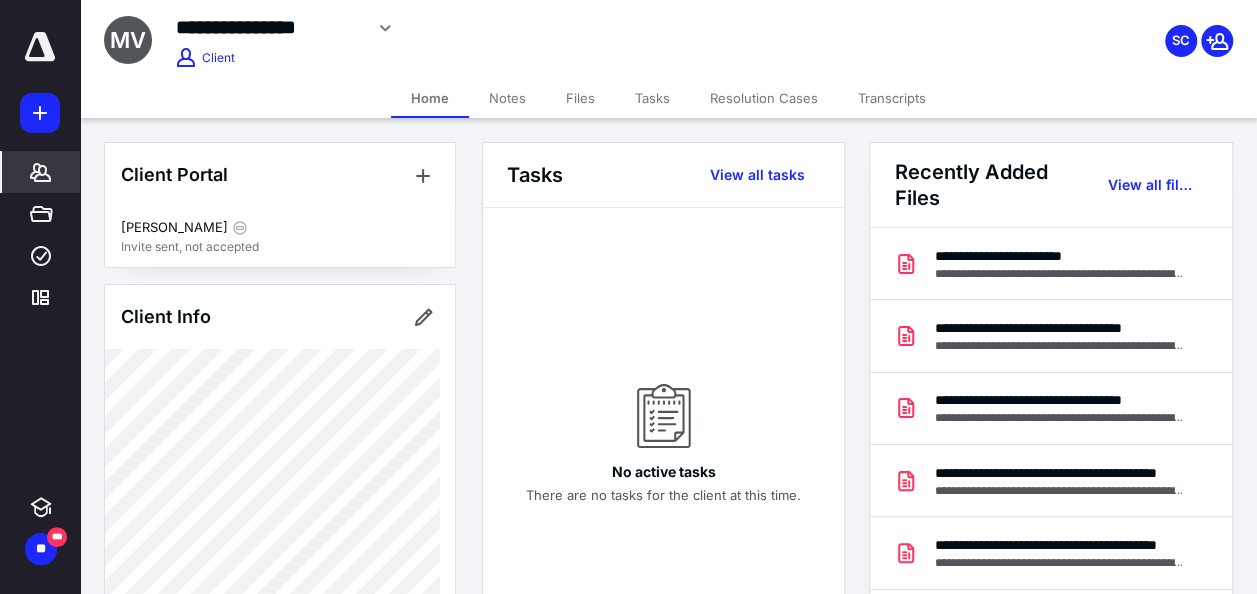 click on "Files" at bounding box center (580, 98) 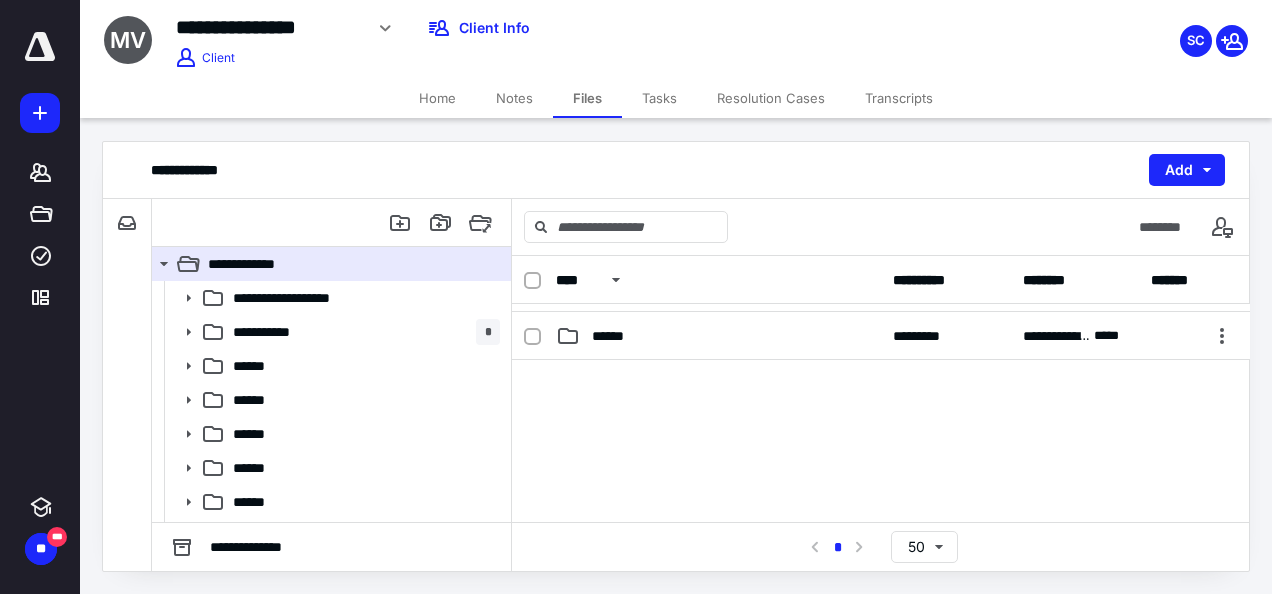 scroll, scrollTop: 500, scrollLeft: 0, axis: vertical 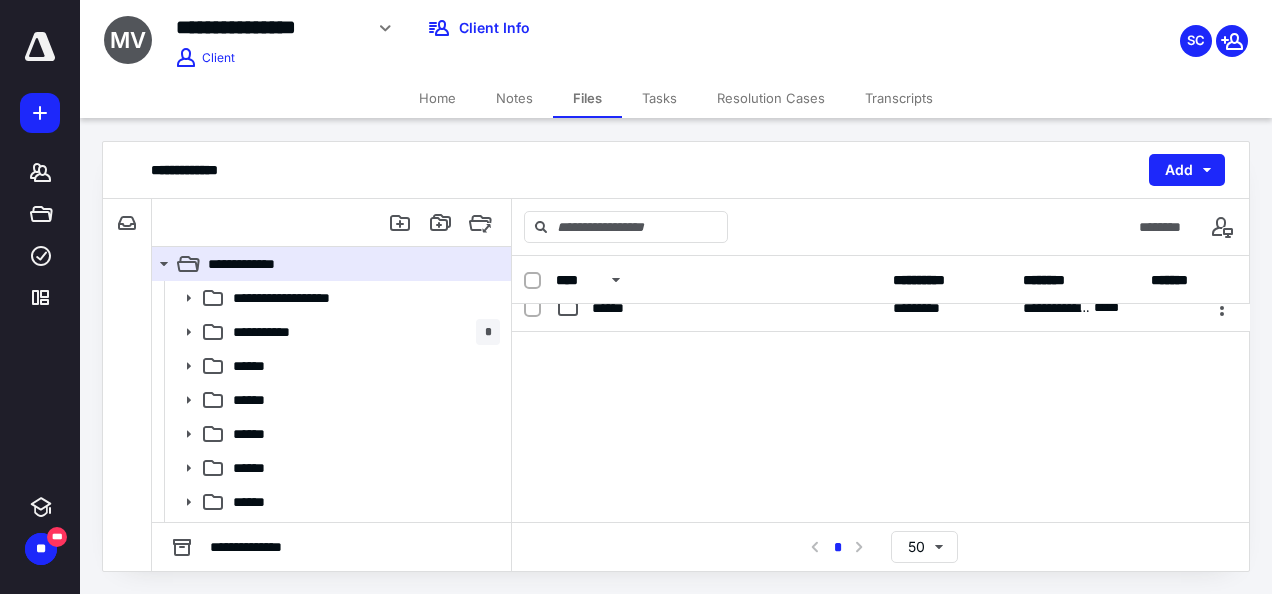 click on "**********" at bounding box center [881, 280] 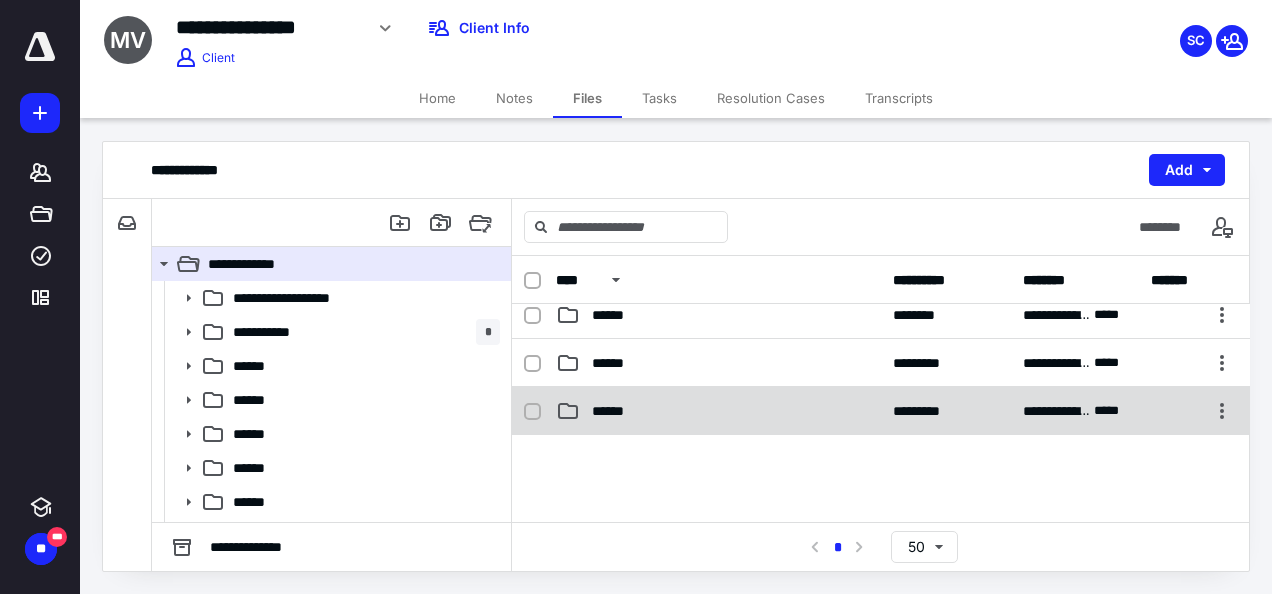 scroll, scrollTop: 400, scrollLeft: 0, axis: vertical 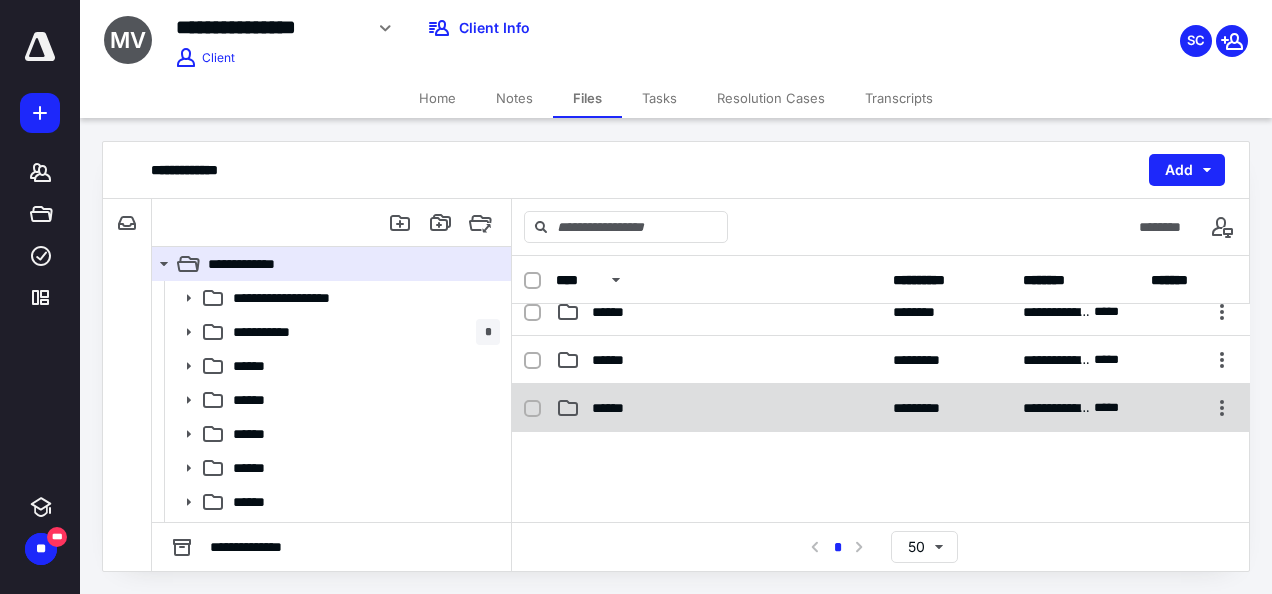 click on "******" at bounding box center [718, 408] 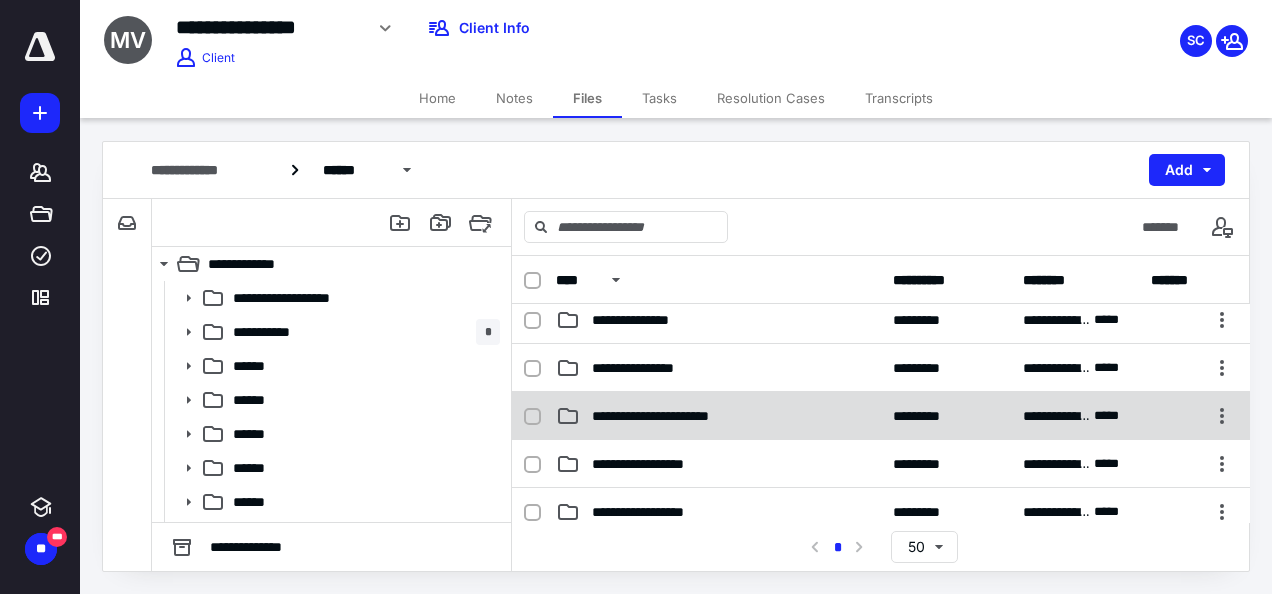 scroll, scrollTop: 100, scrollLeft: 0, axis: vertical 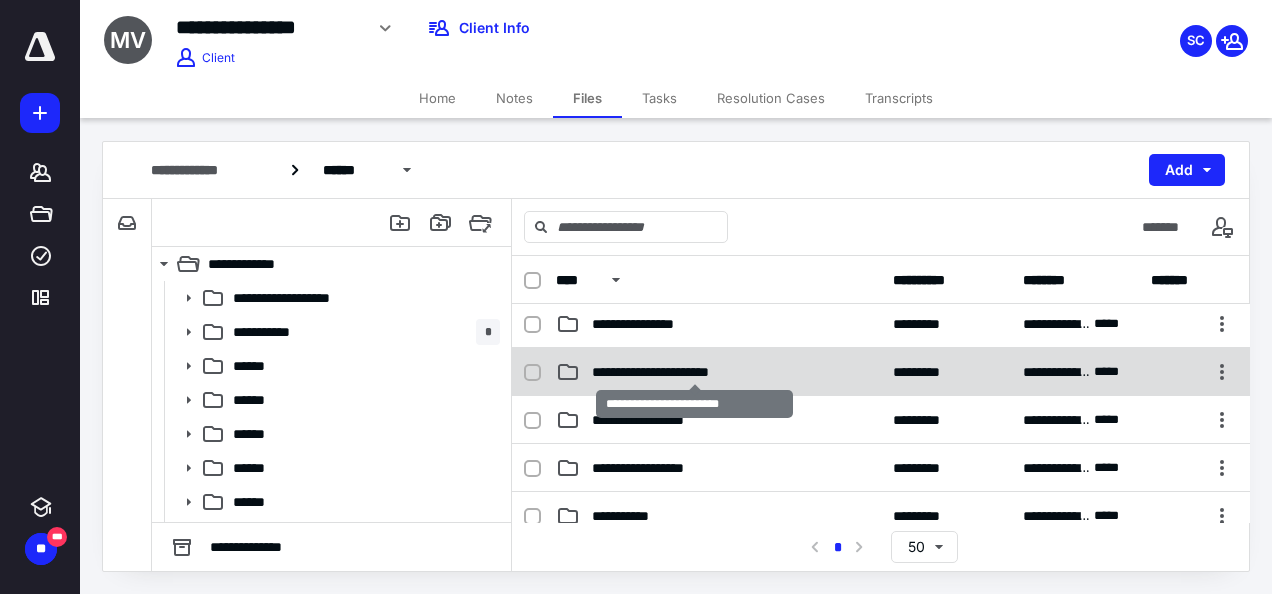 click on "**********" at bounding box center [695, 372] 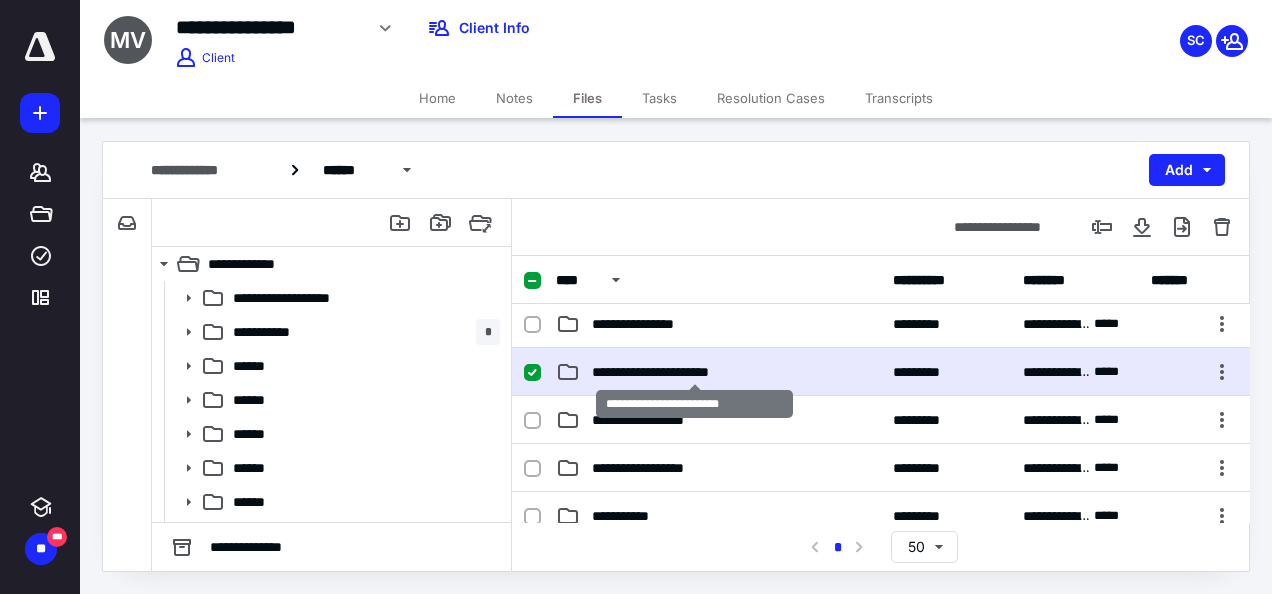 click on "**********" at bounding box center (695, 372) 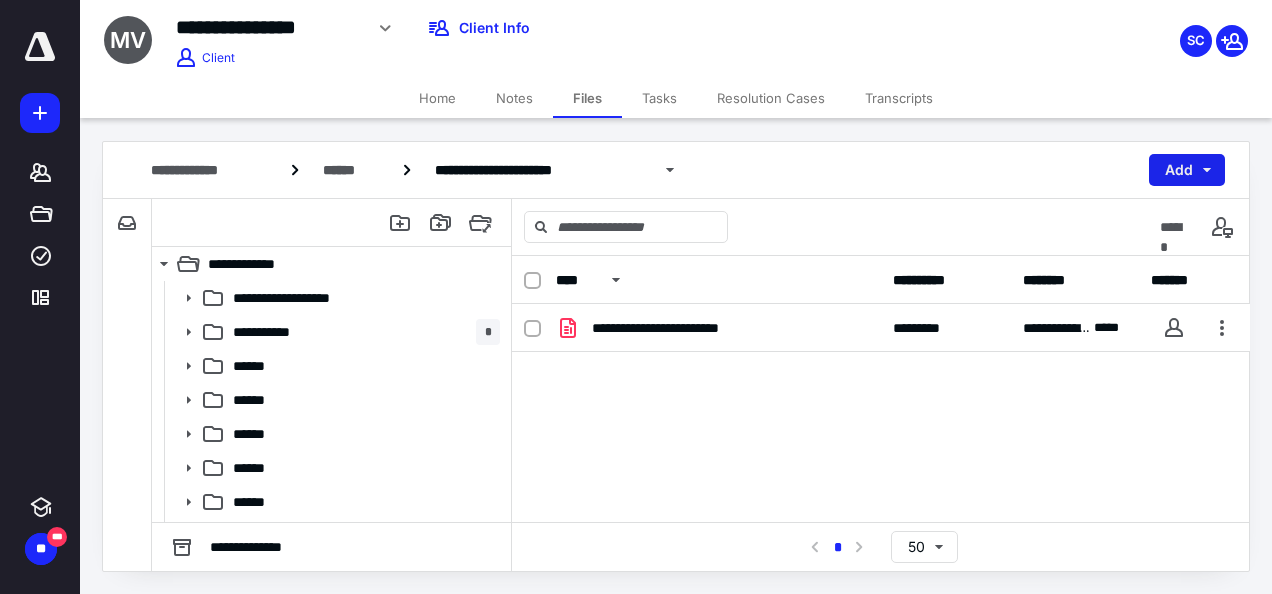 click on "Add" at bounding box center [1187, 170] 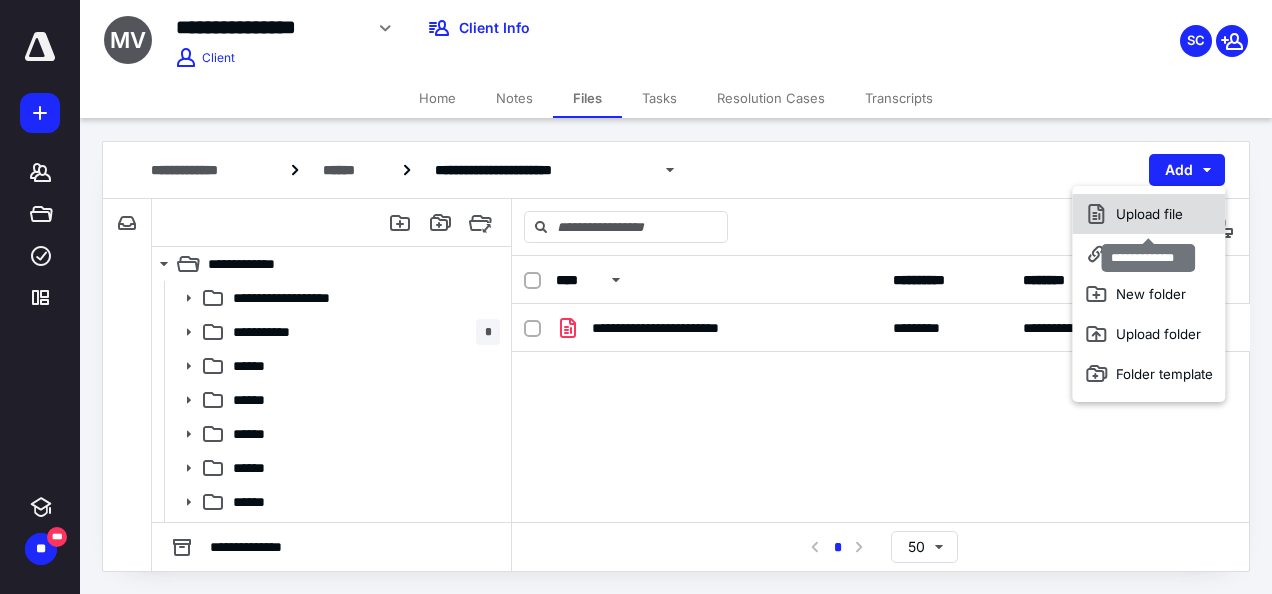 click on "Upload file" at bounding box center [1148, 214] 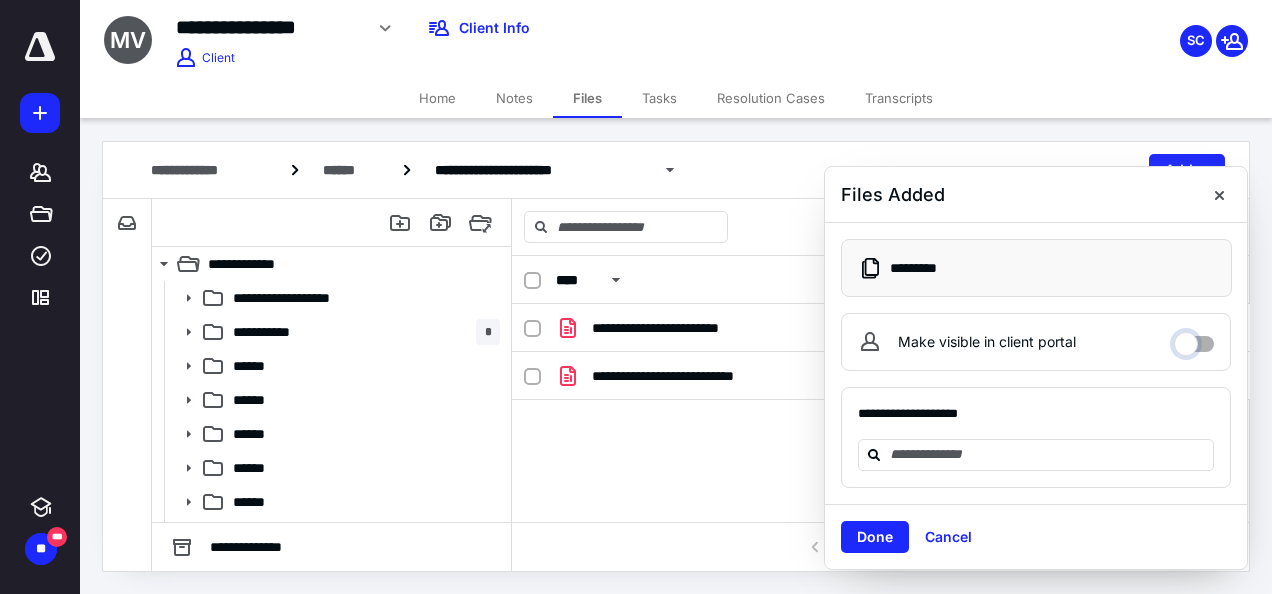 click on "Make visible in client portal" at bounding box center (1194, 339) 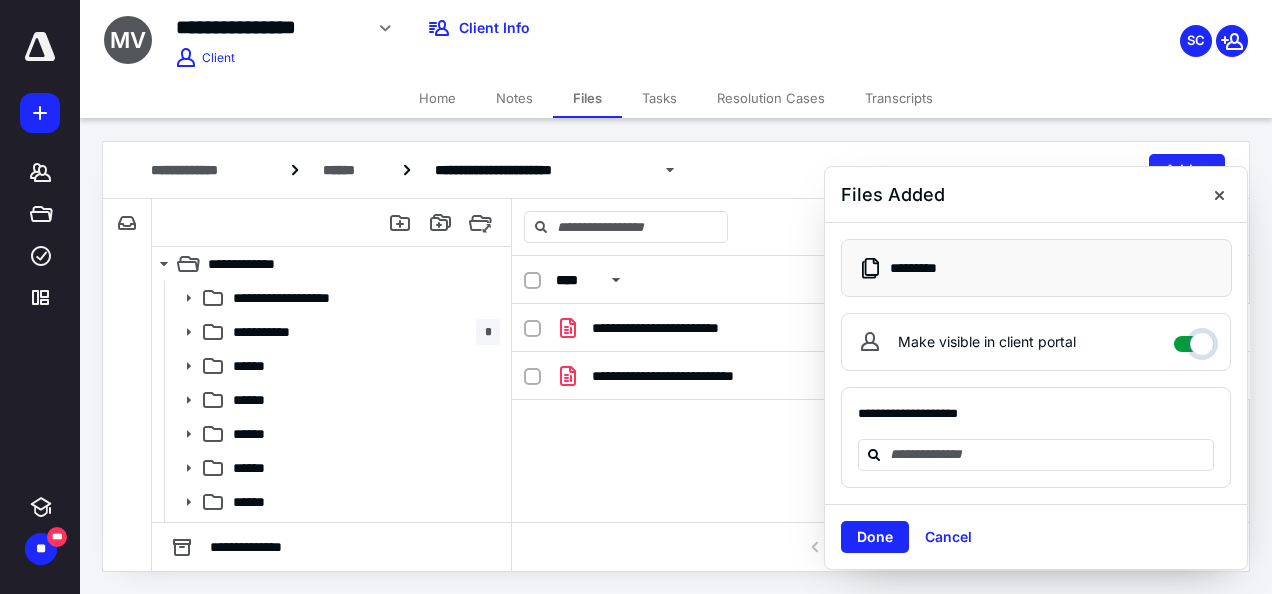 checkbox on "****" 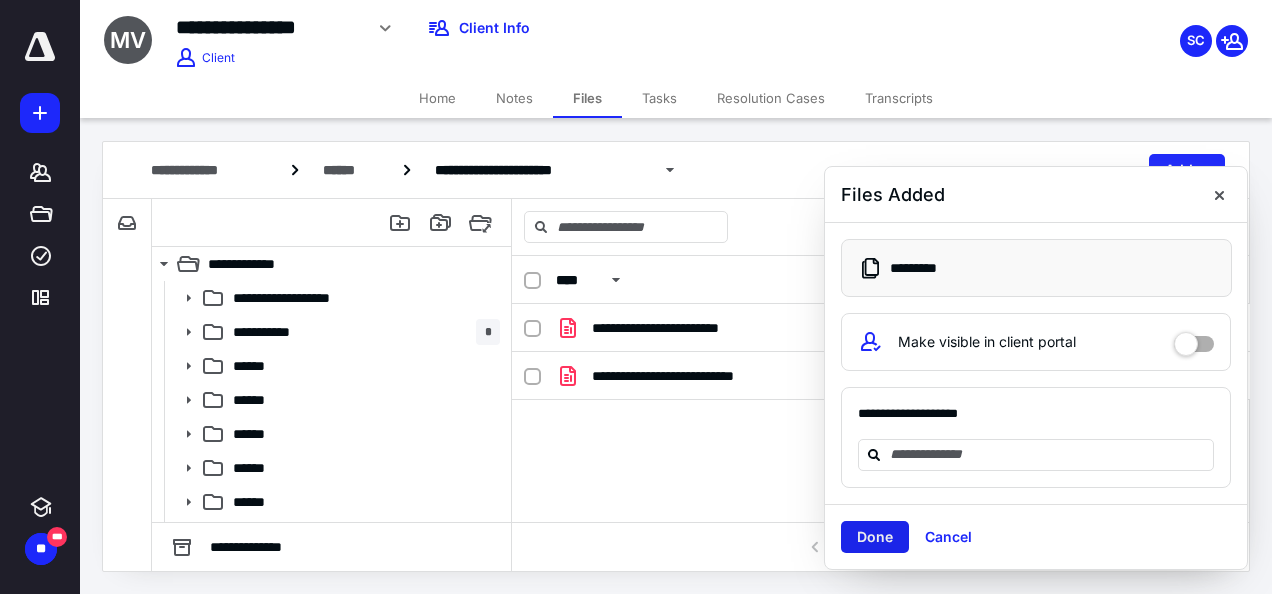 click on "Done" at bounding box center [875, 537] 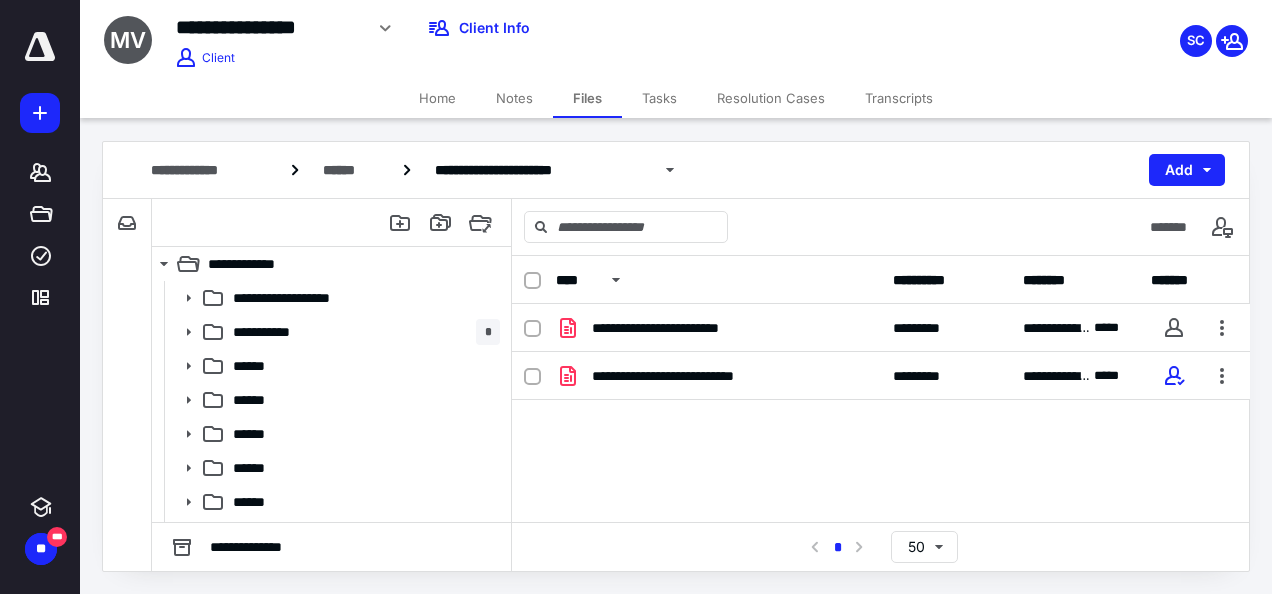 click on "**********" at bounding box center [881, 454] 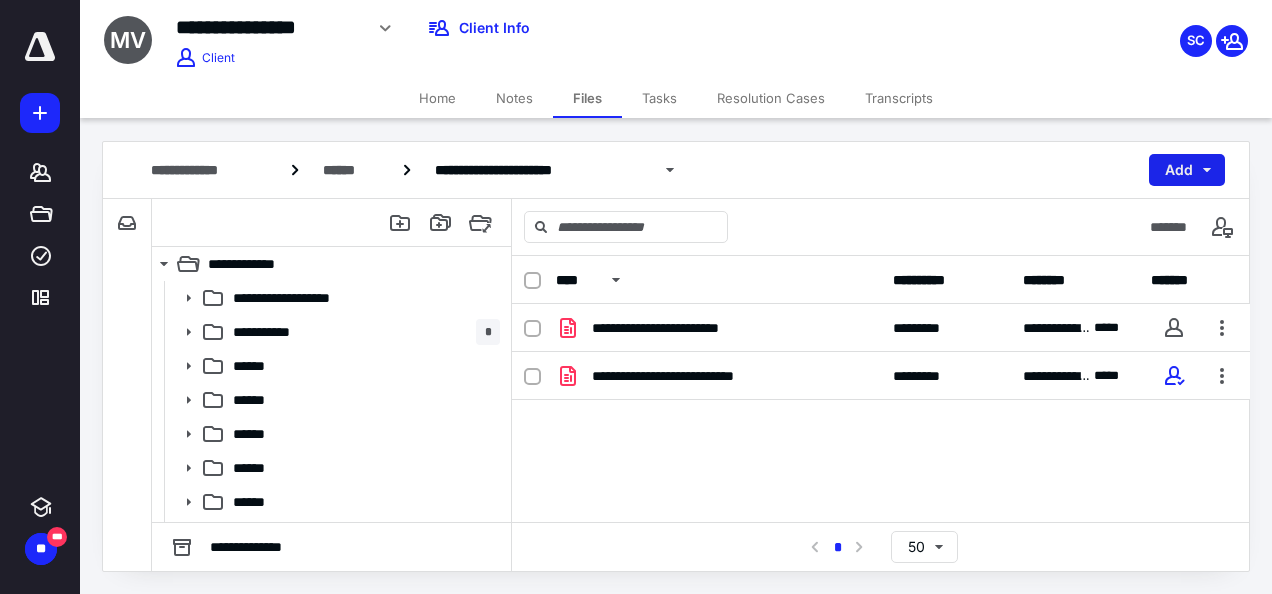 click on "Add" at bounding box center [1187, 170] 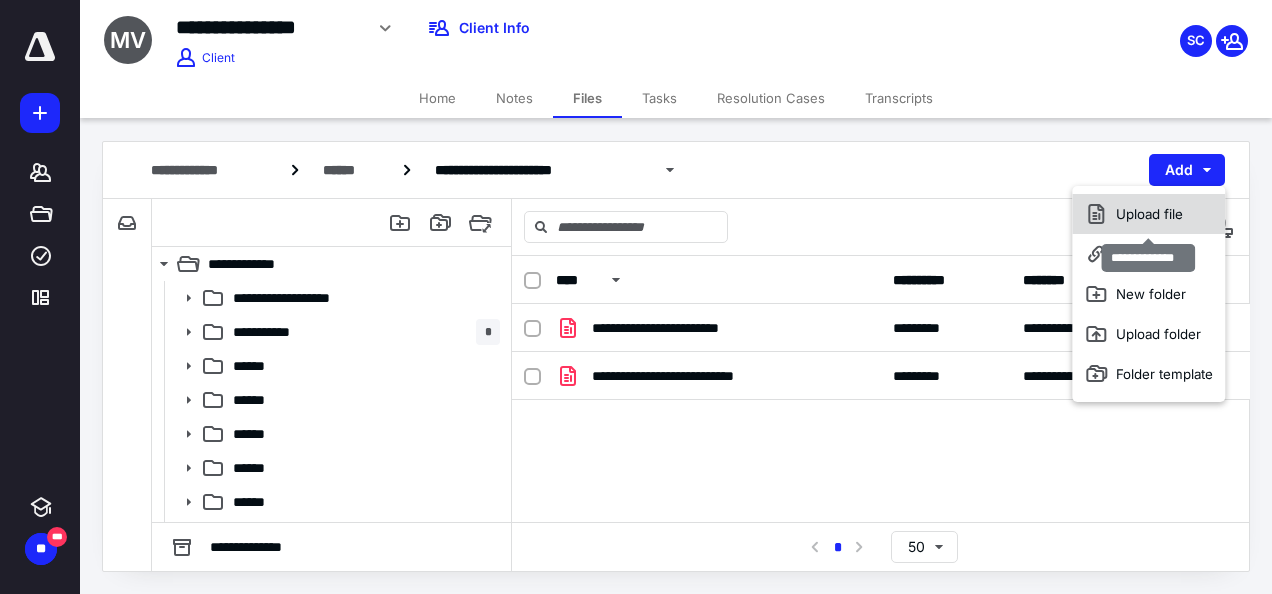 click on "Upload file" at bounding box center (1148, 214) 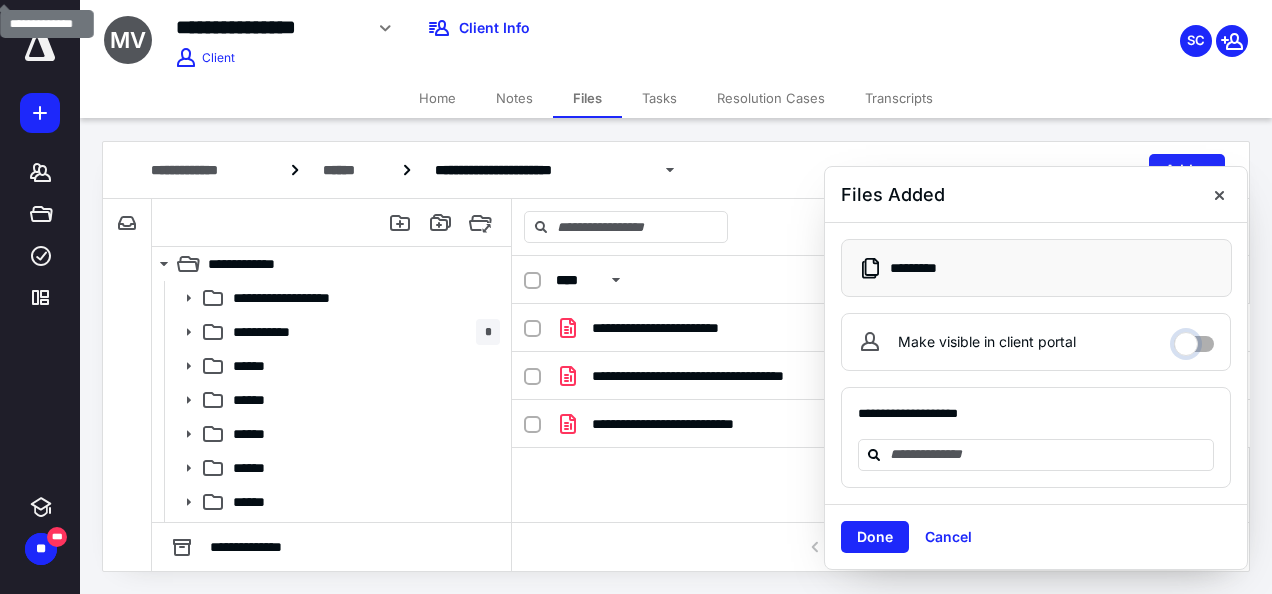 click on "Make visible in client portal" at bounding box center (1194, 339) 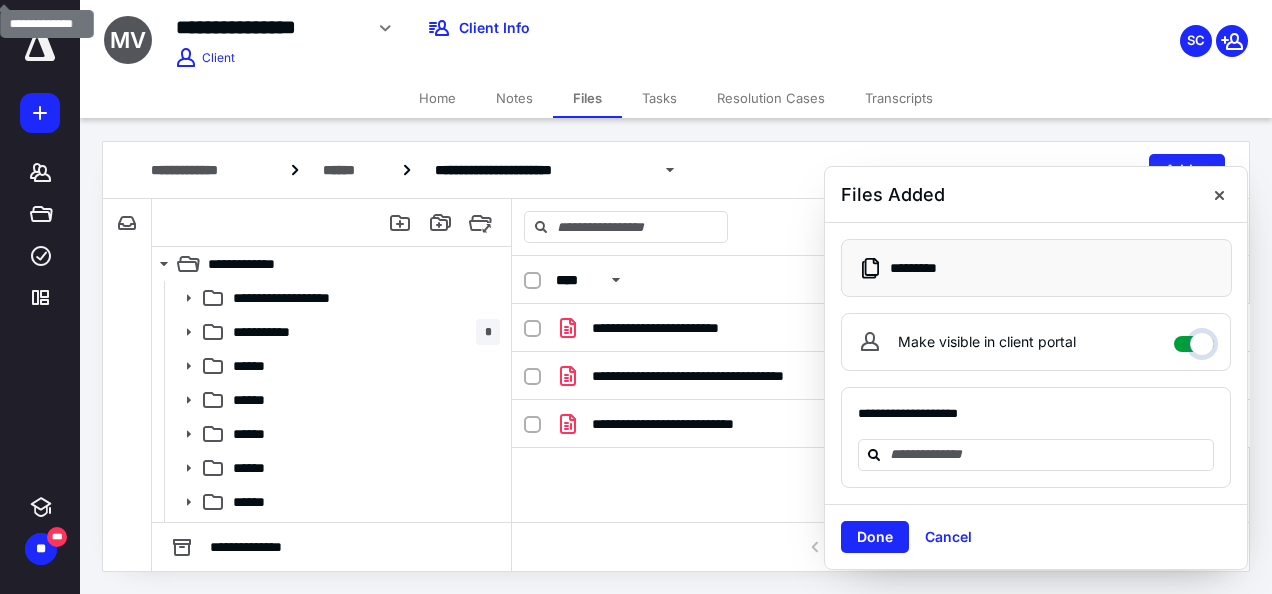 checkbox on "****" 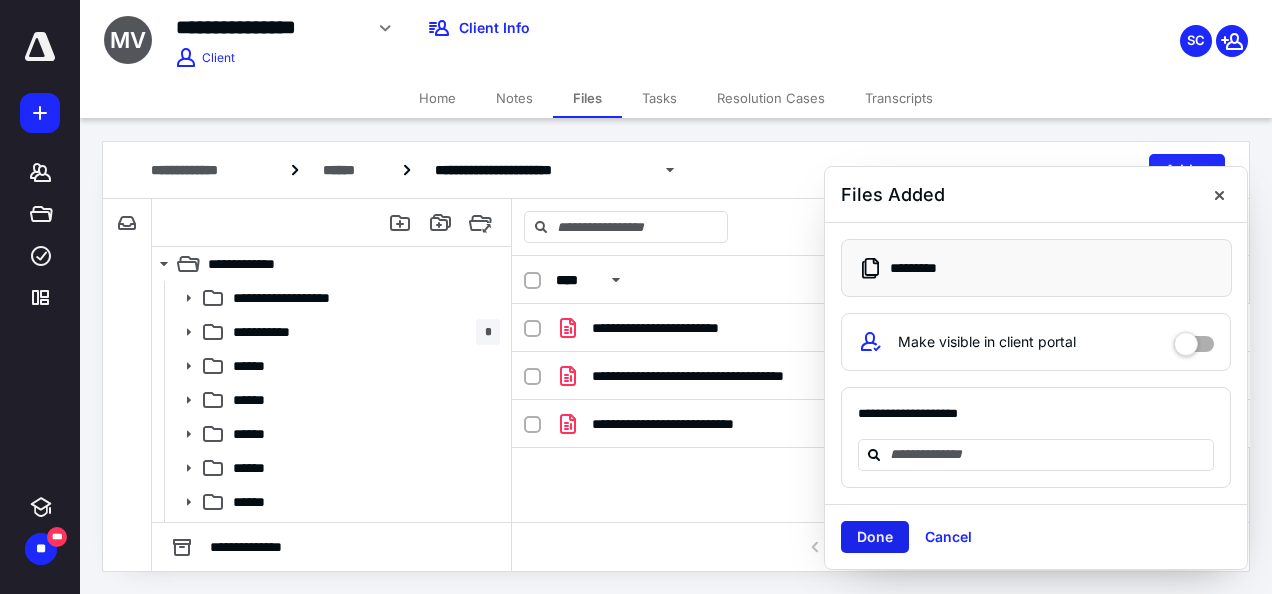click on "Done" at bounding box center (875, 537) 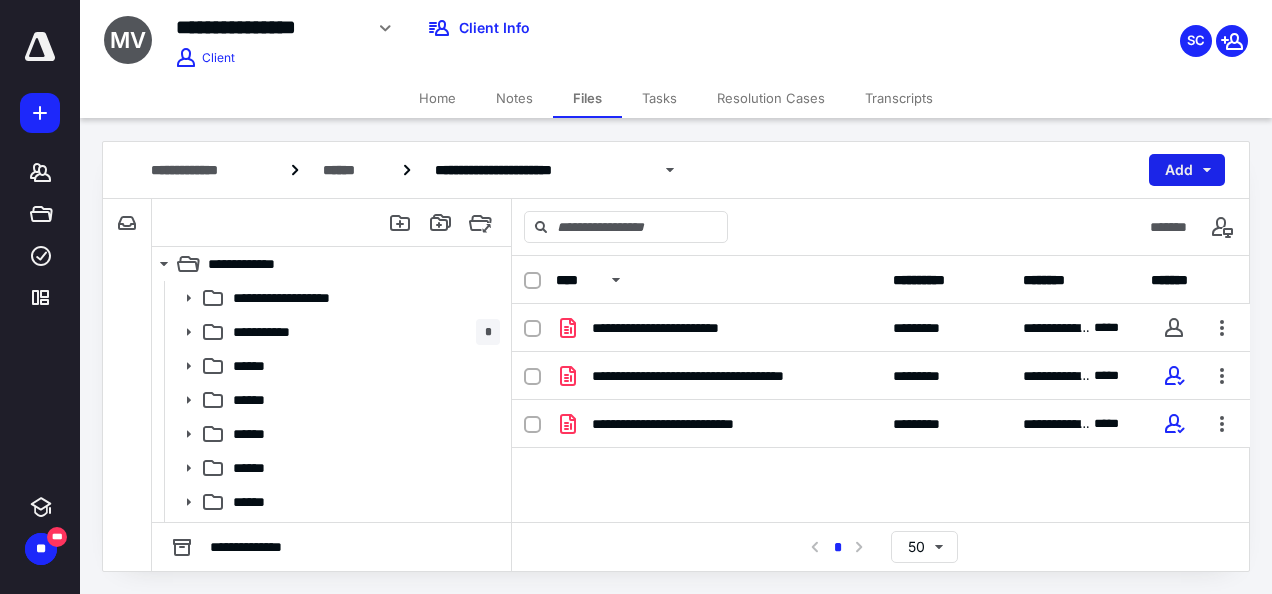 click on "Add" at bounding box center [1187, 170] 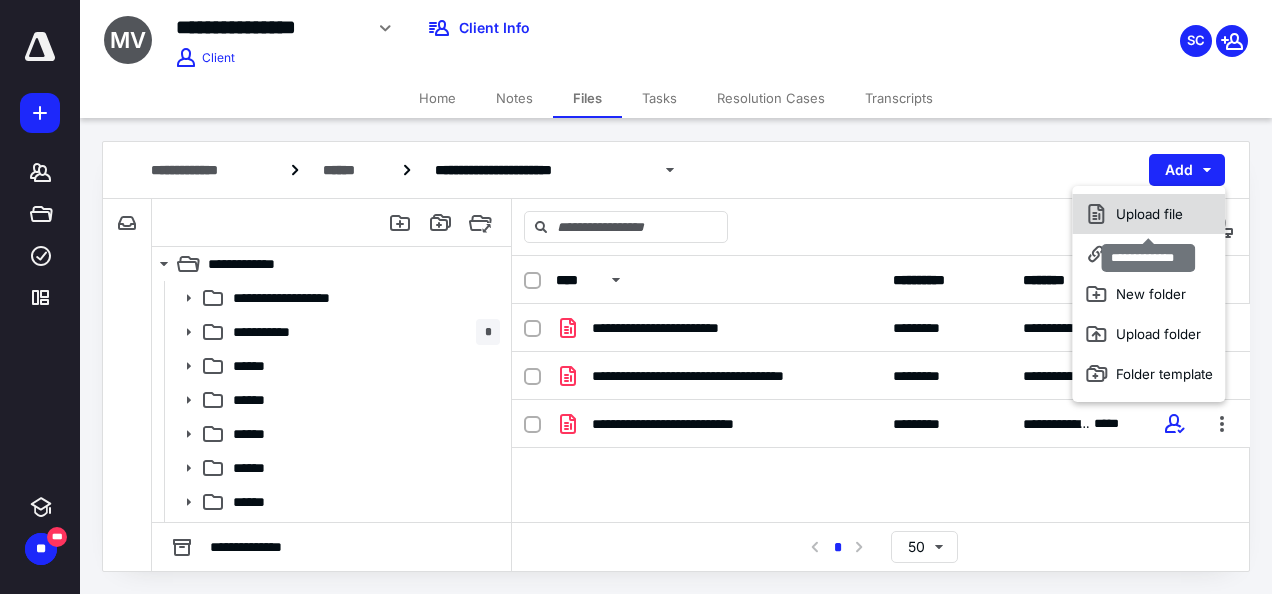 click on "Upload file" at bounding box center (1148, 214) 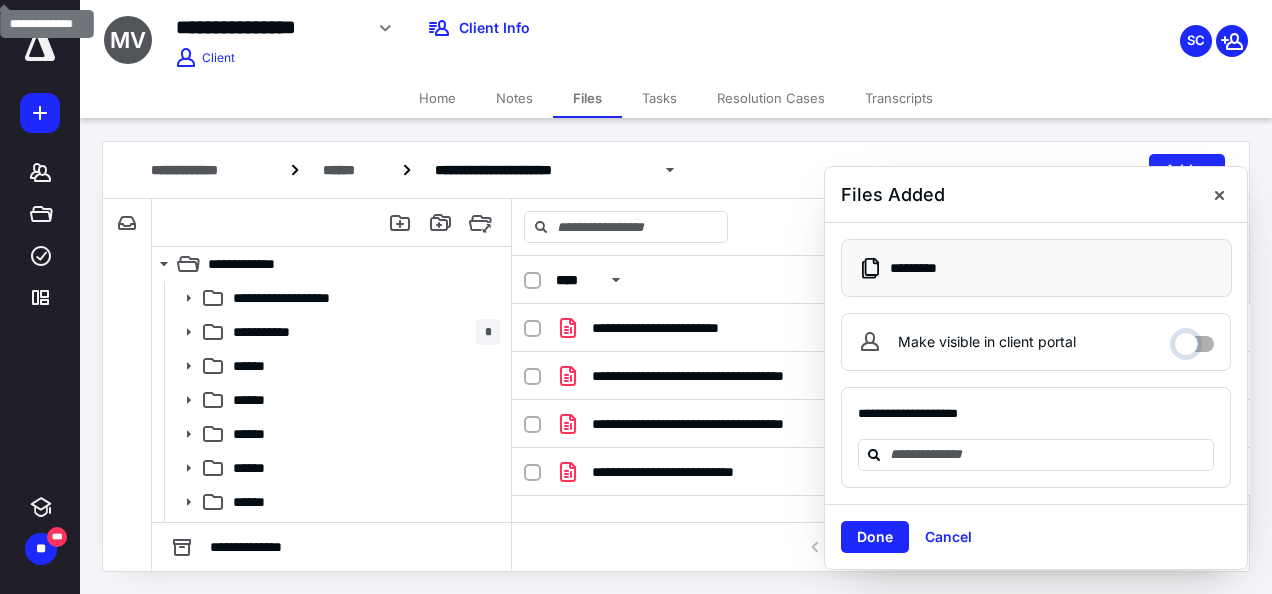 click on "Make visible in client portal" at bounding box center [1194, 339] 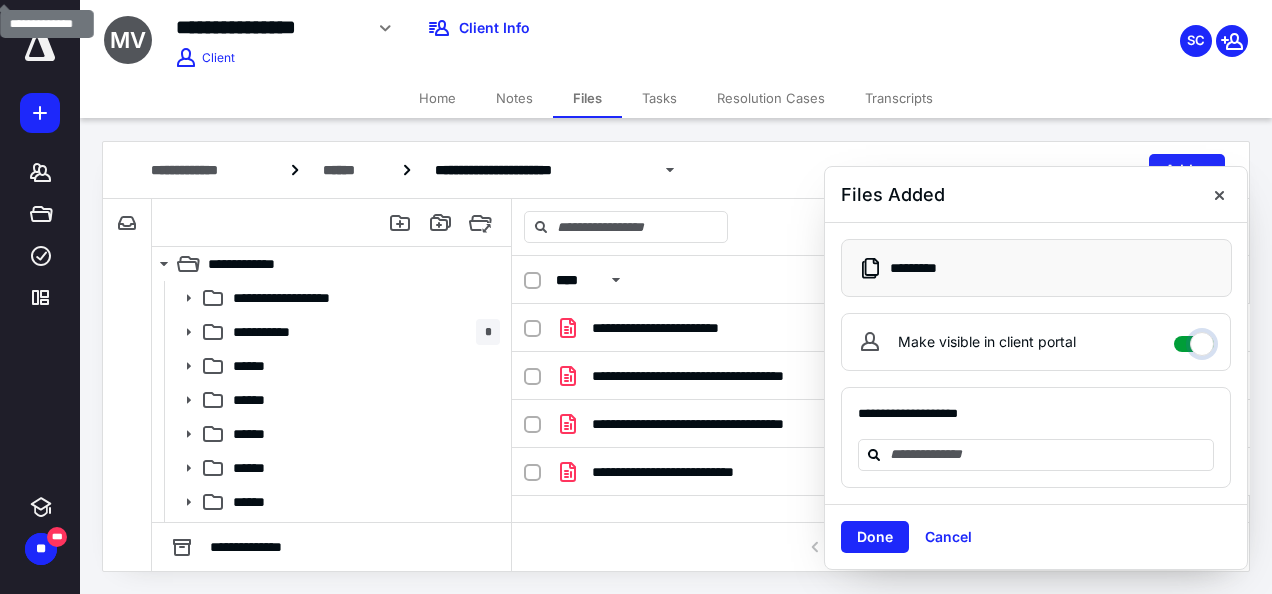 checkbox on "****" 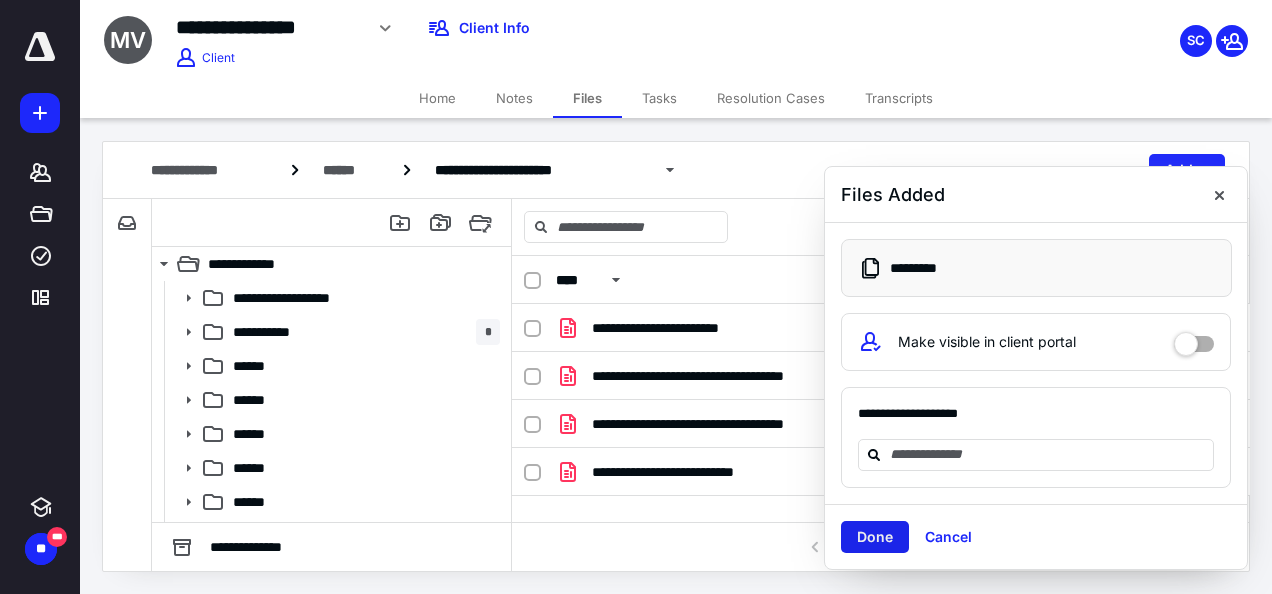 click on "Done" at bounding box center [875, 537] 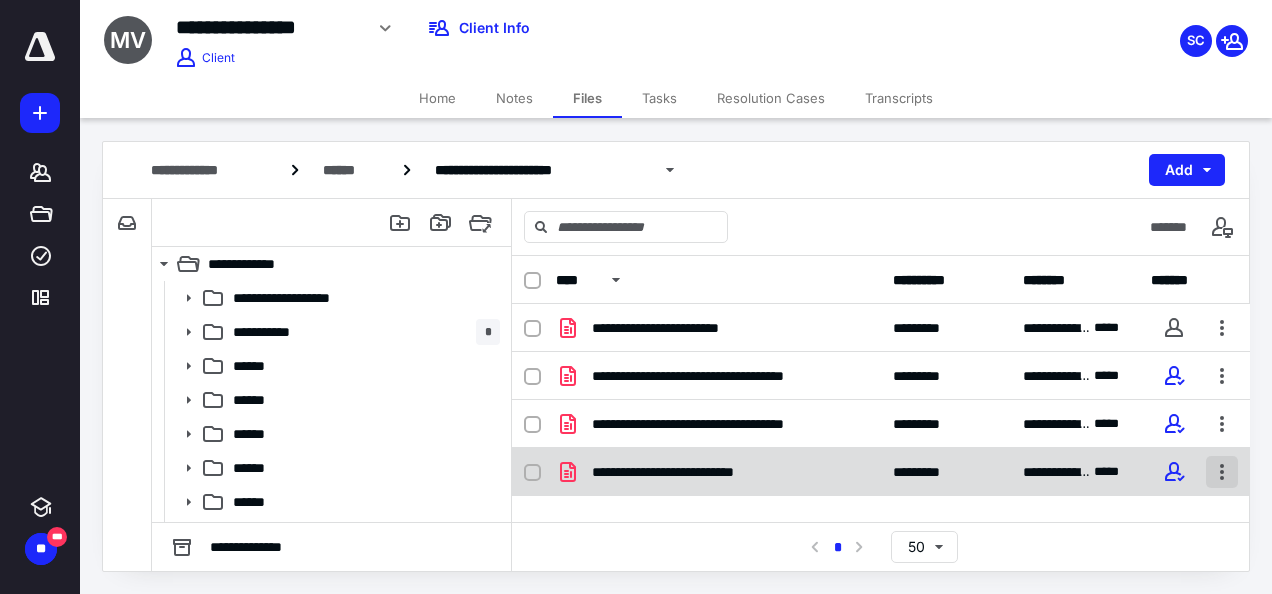click at bounding box center (1222, 472) 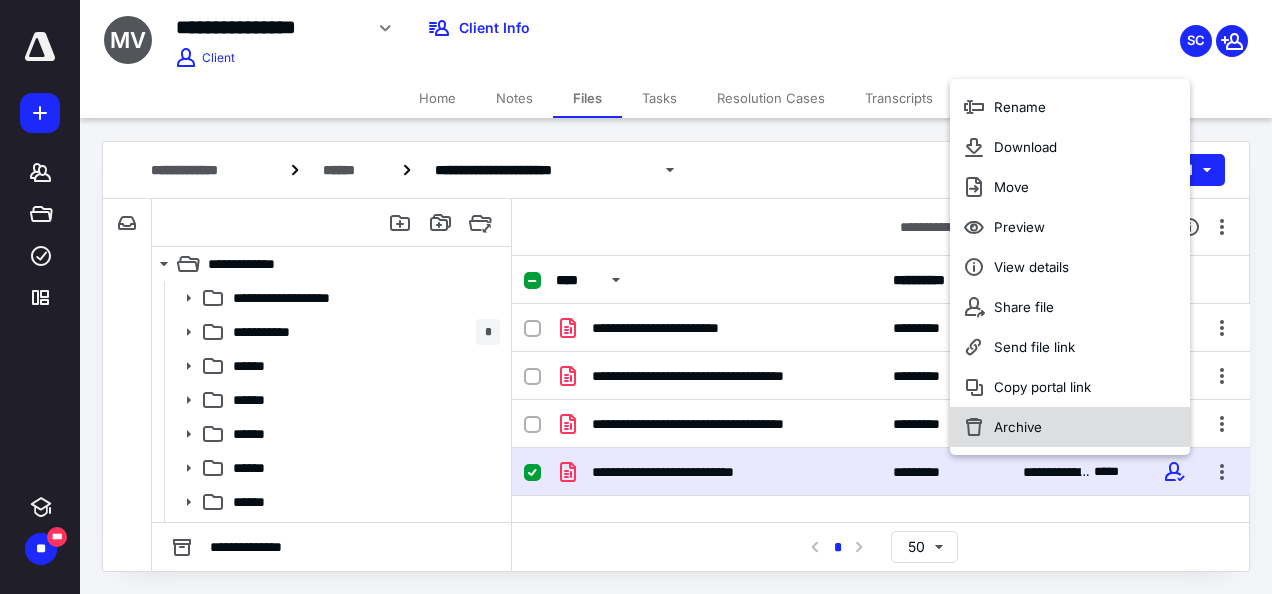 click on "Archive" at bounding box center [1070, 427] 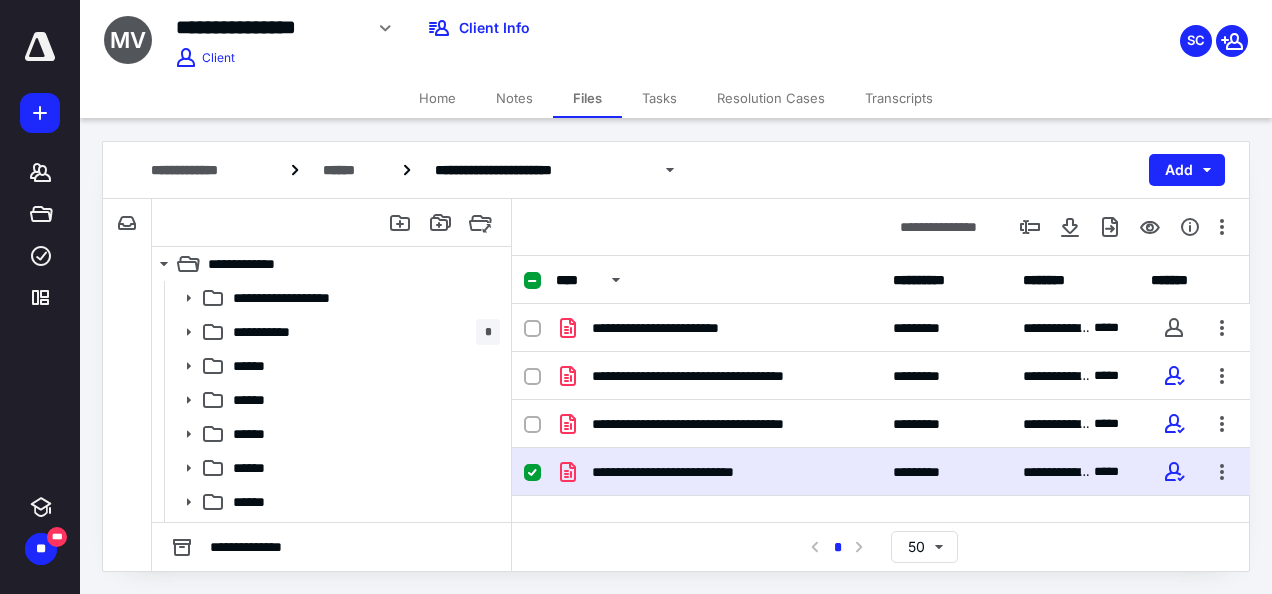 checkbox on "false" 